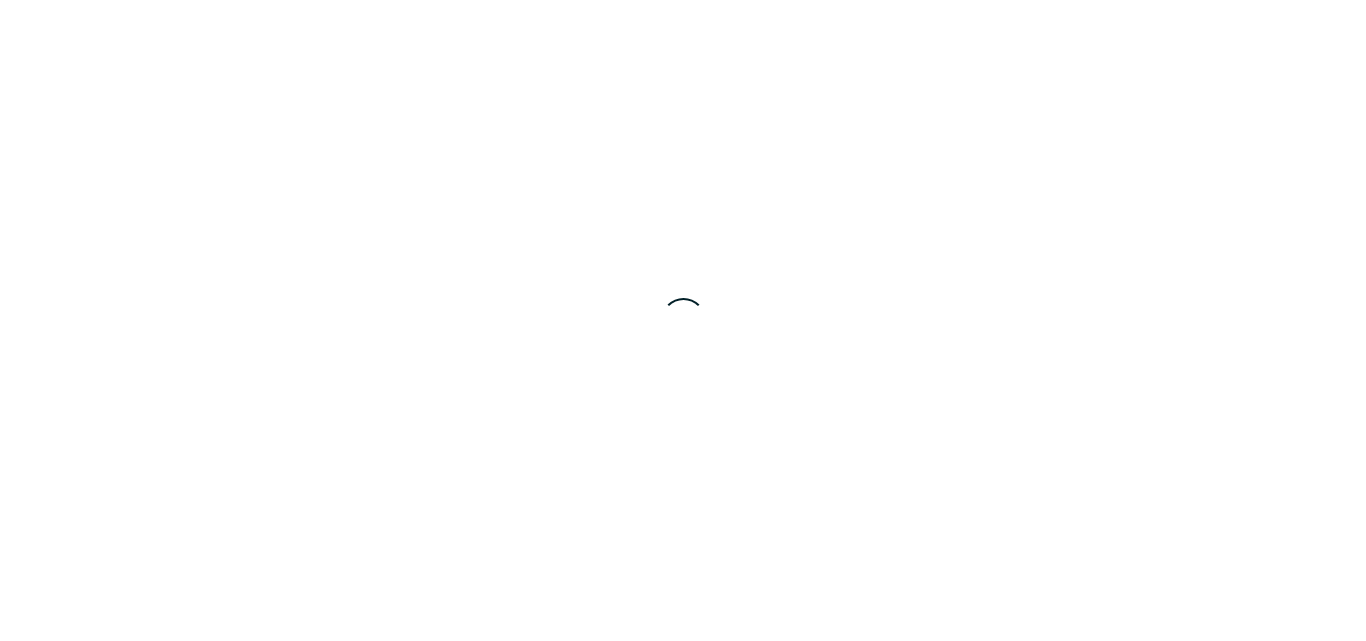 scroll, scrollTop: 0, scrollLeft: 0, axis: both 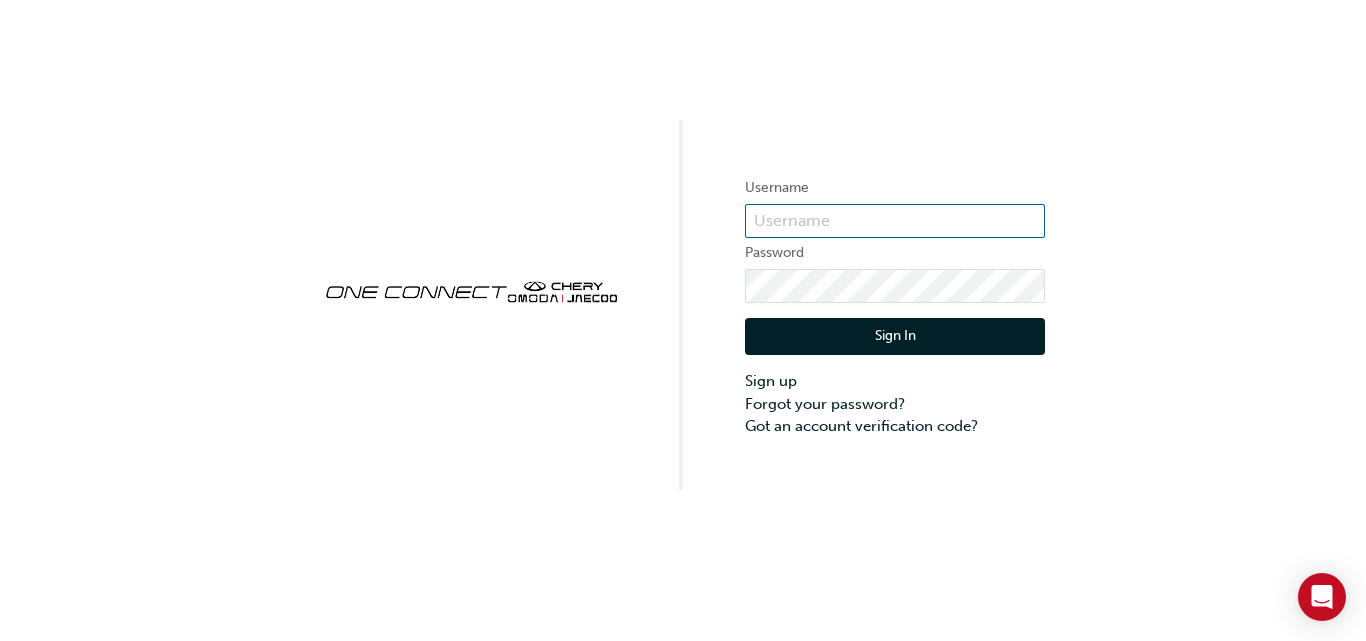 click at bounding box center (895, 221) 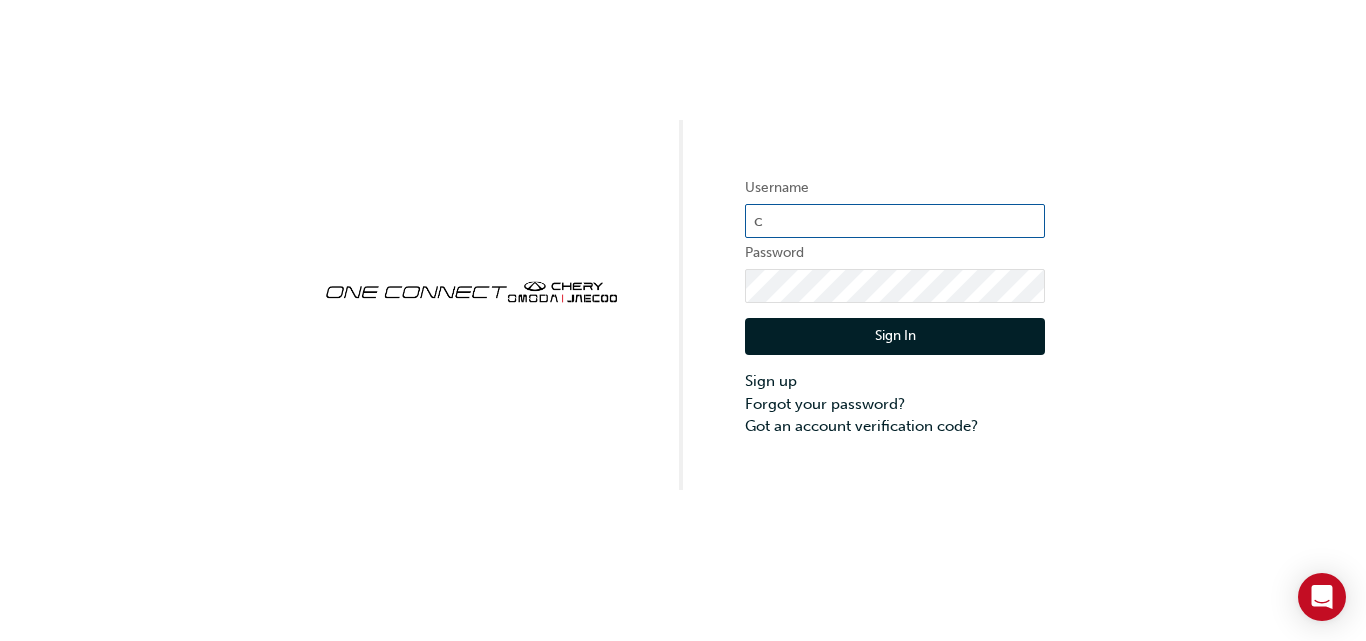type on "[ID]" 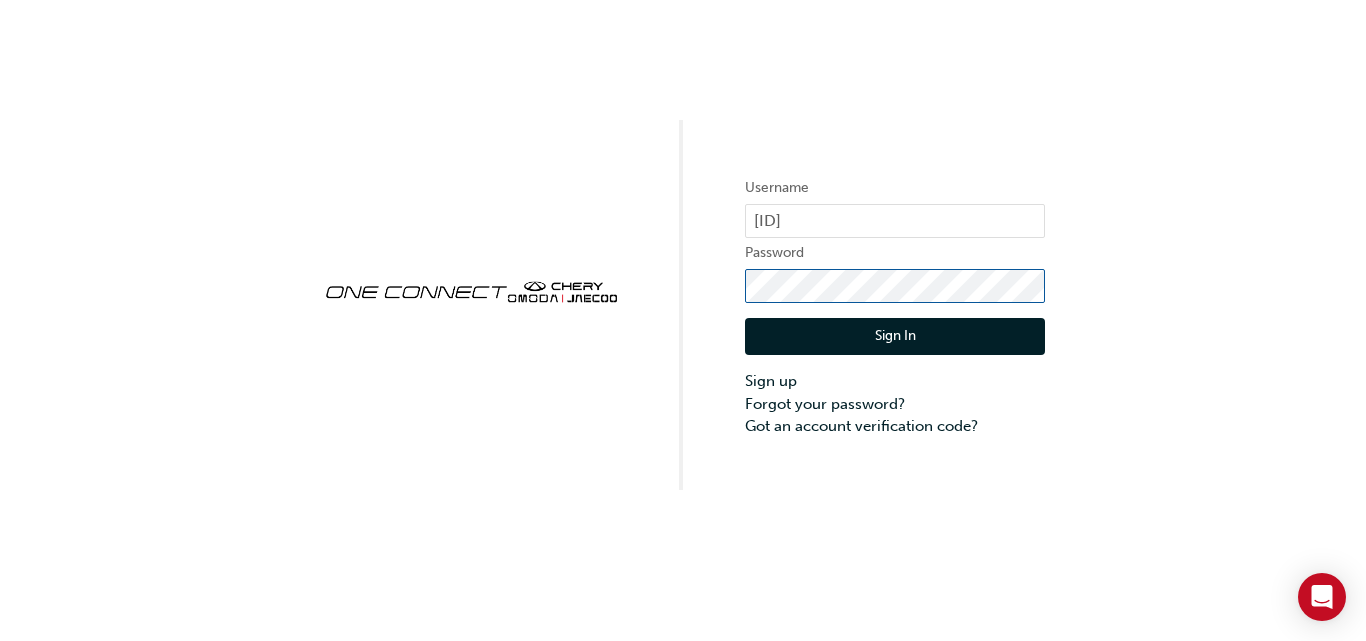 click on "Sign In" at bounding box center (895, 337) 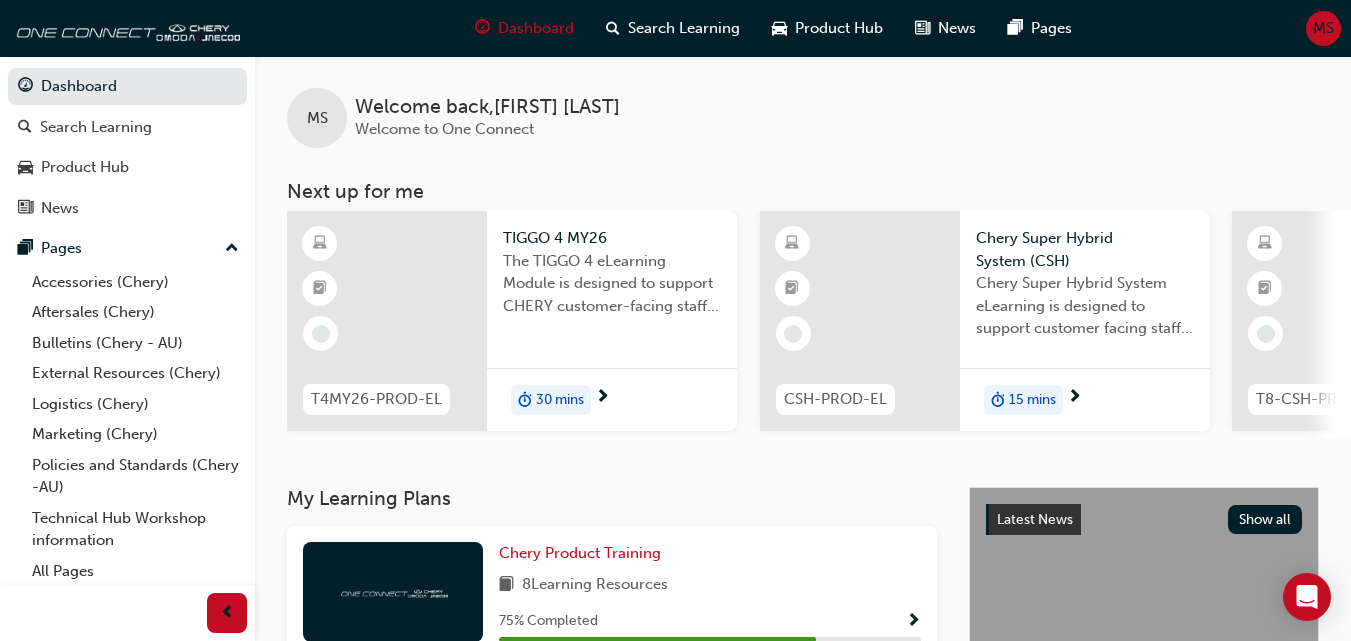 click on "15 mins" at bounding box center (1032, 400) 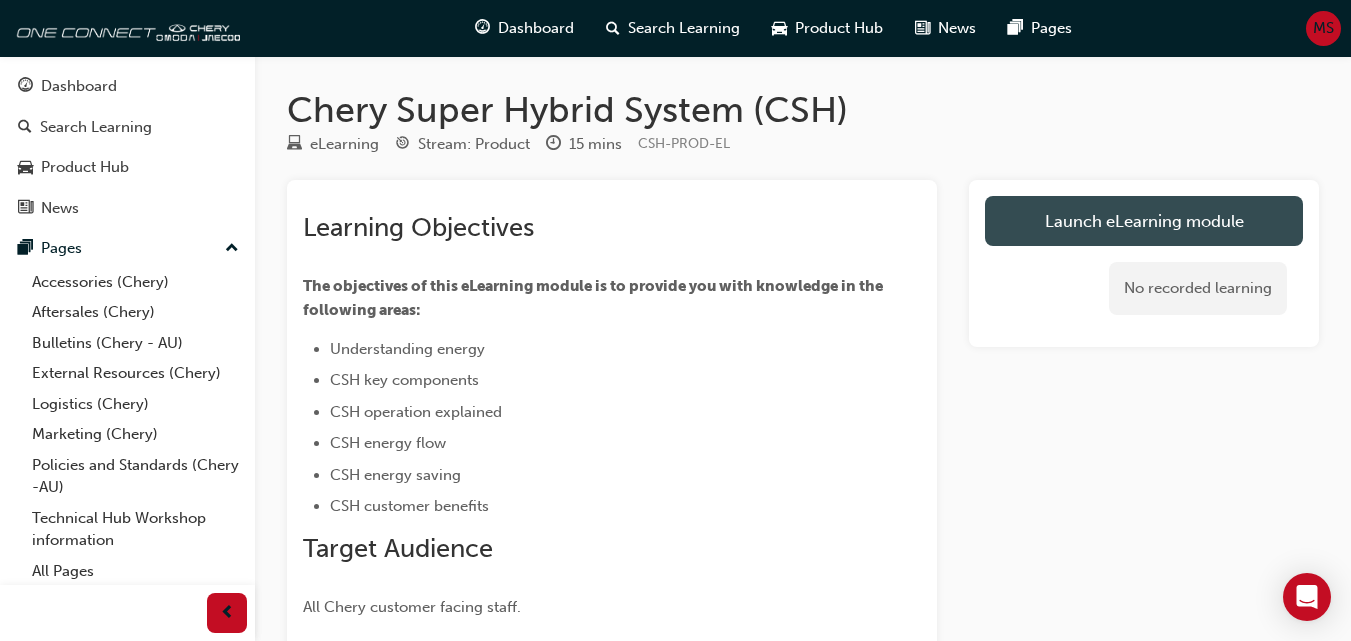 click on "Launch eLearning module" at bounding box center (1144, 221) 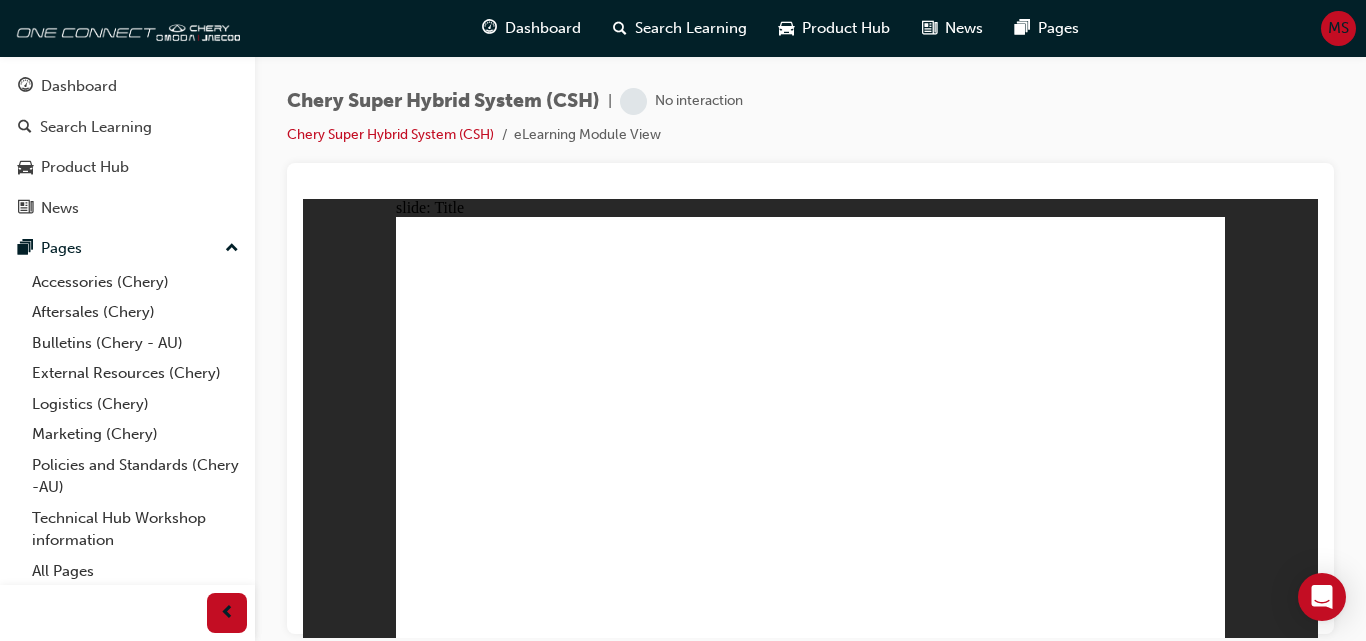 scroll, scrollTop: 0, scrollLeft: 0, axis: both 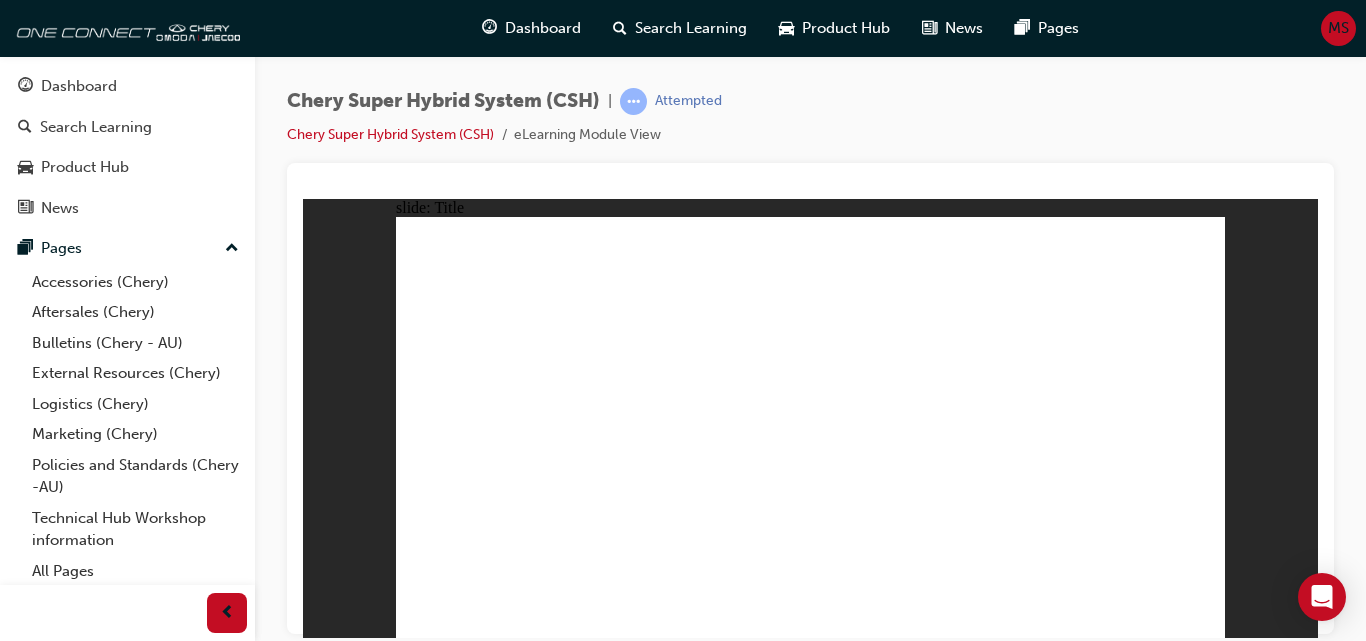 click 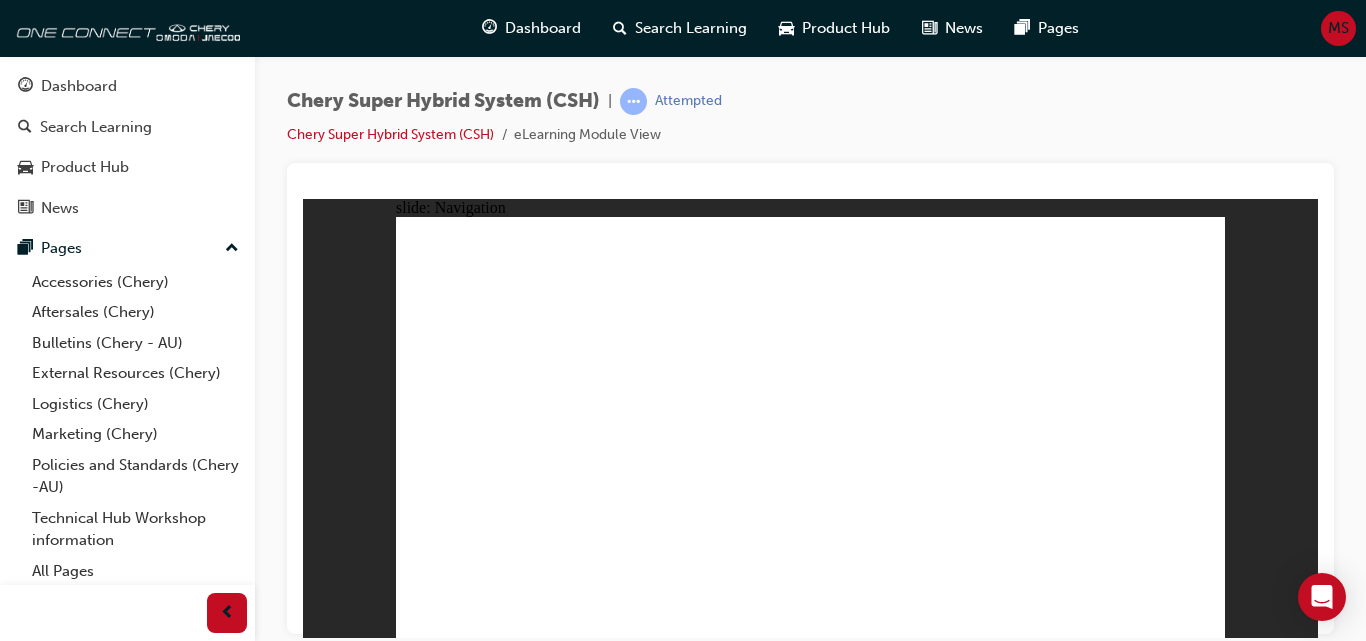 click 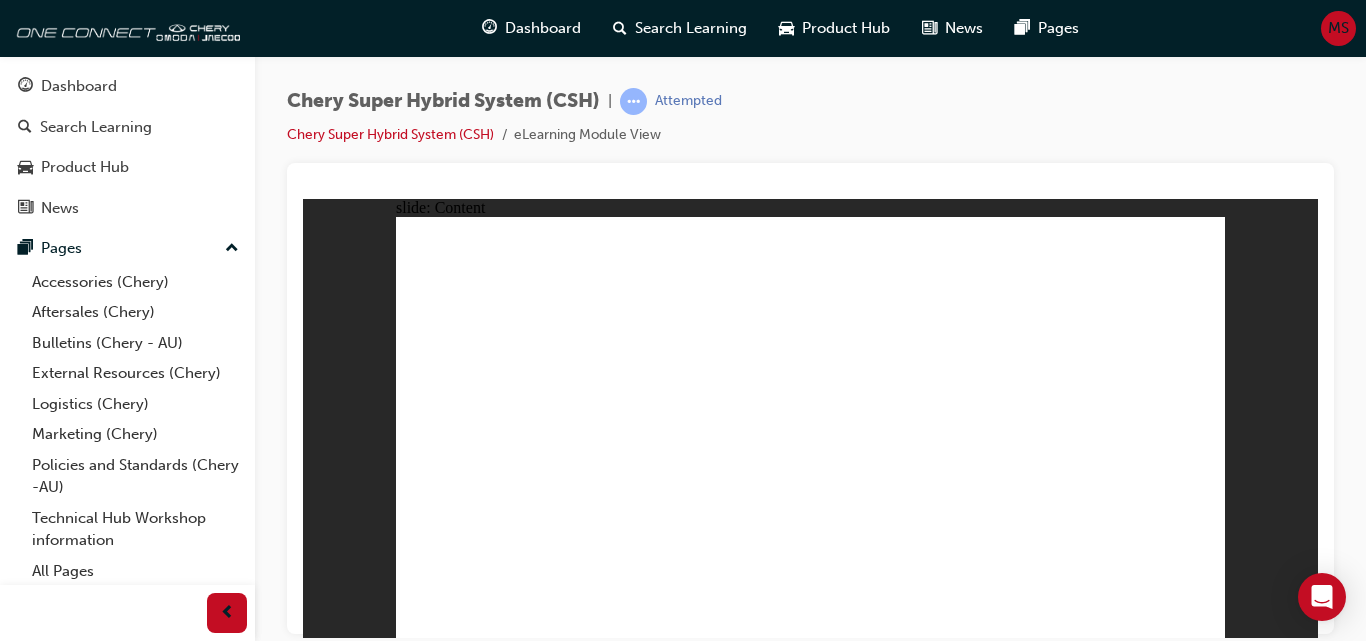 click 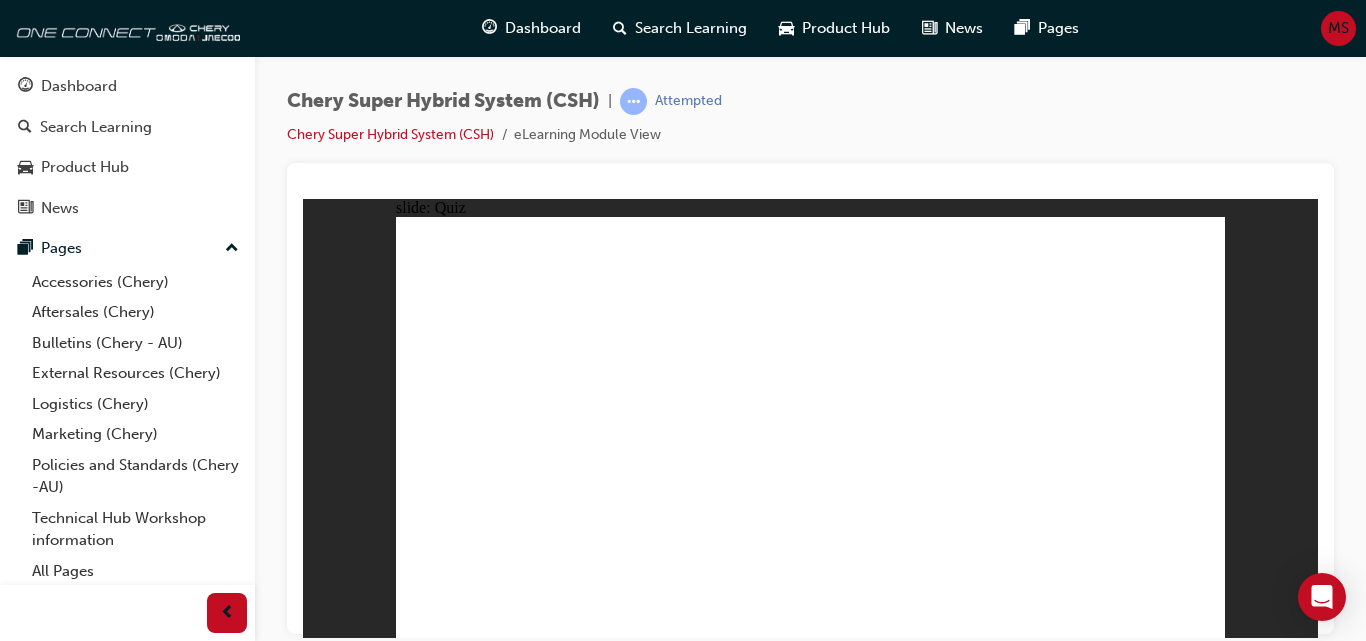 click 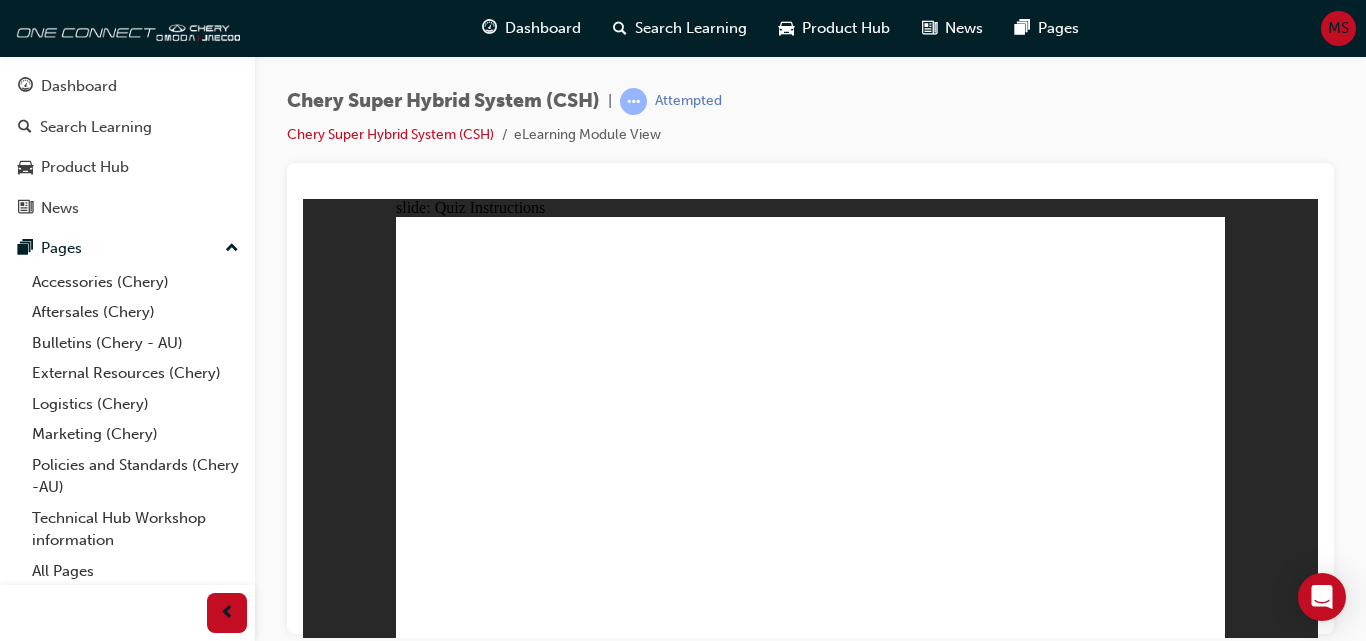 click 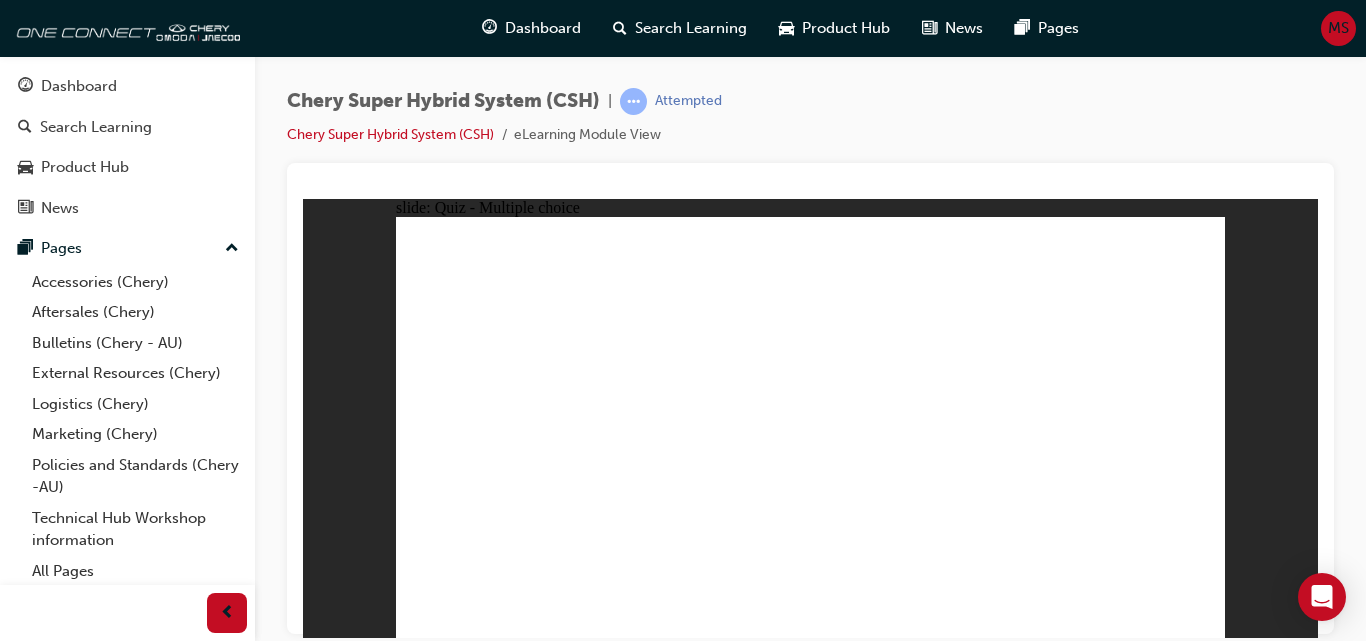 click 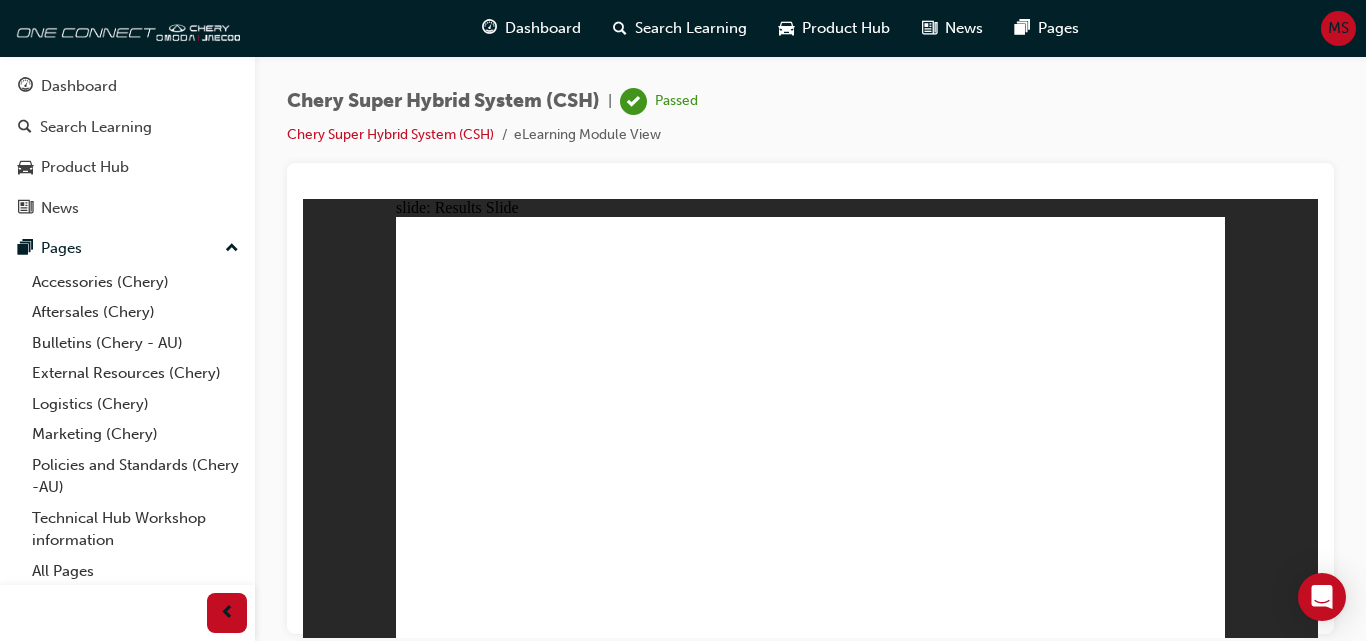 click 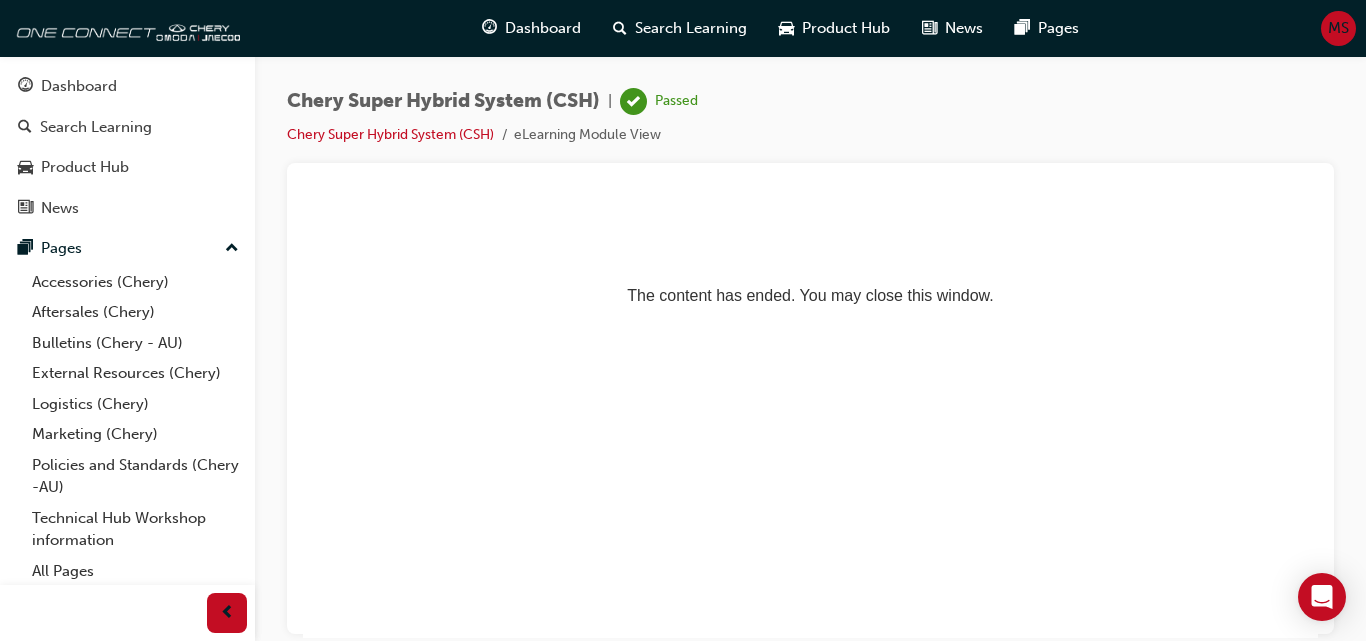 scroll, scrollTop: 0, scrollLeft: 0, axis: both 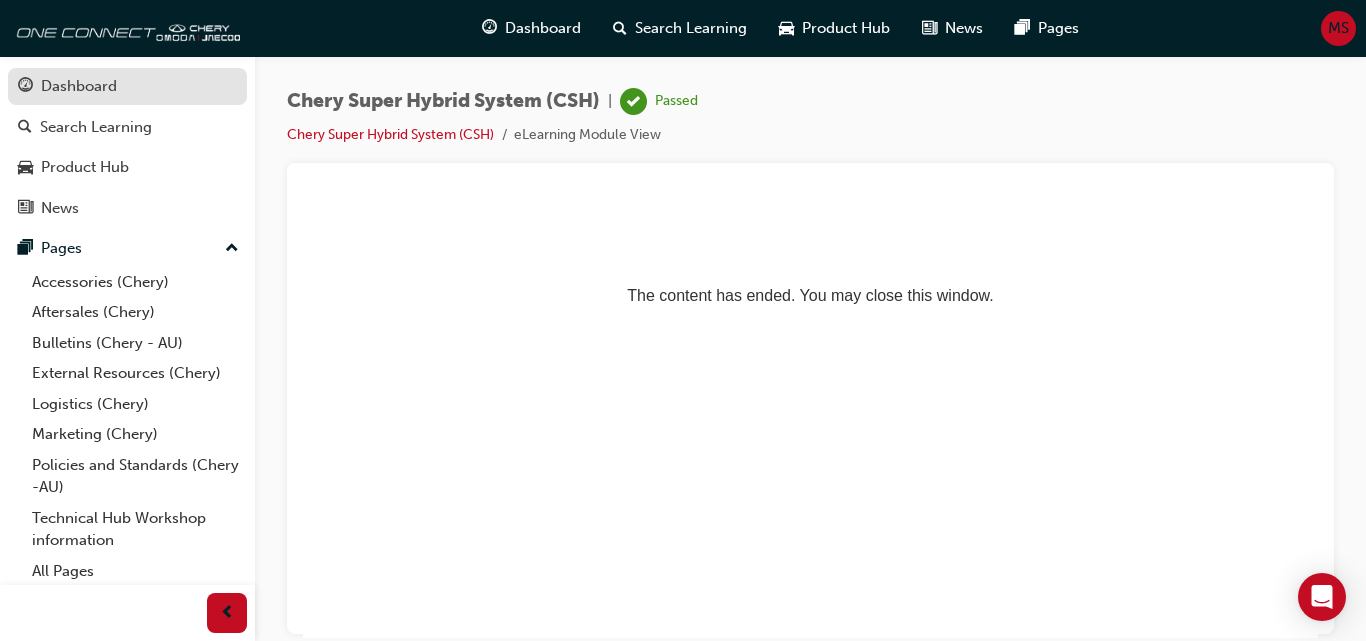 click on "Dashboard" at bounding box center [127, 86] 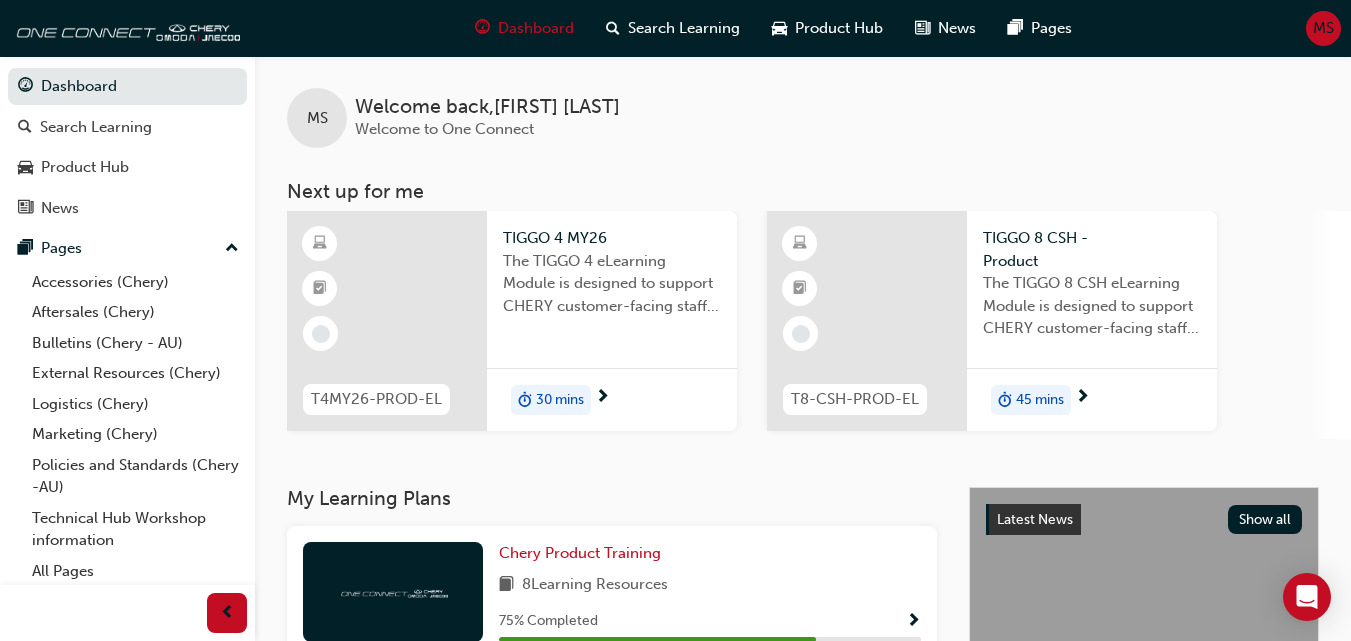 click on "45 mins" at bounding box center [1040, 400] 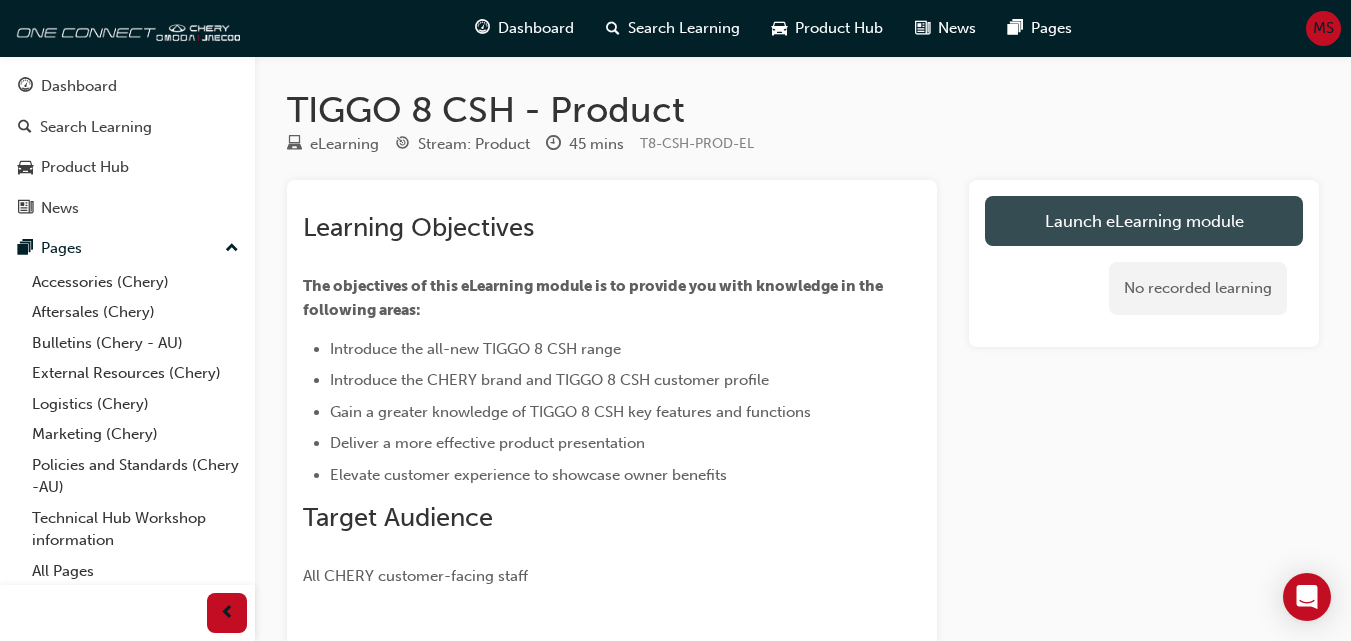 click on "Launch eLearning module" at bounding box center (1144, 221) 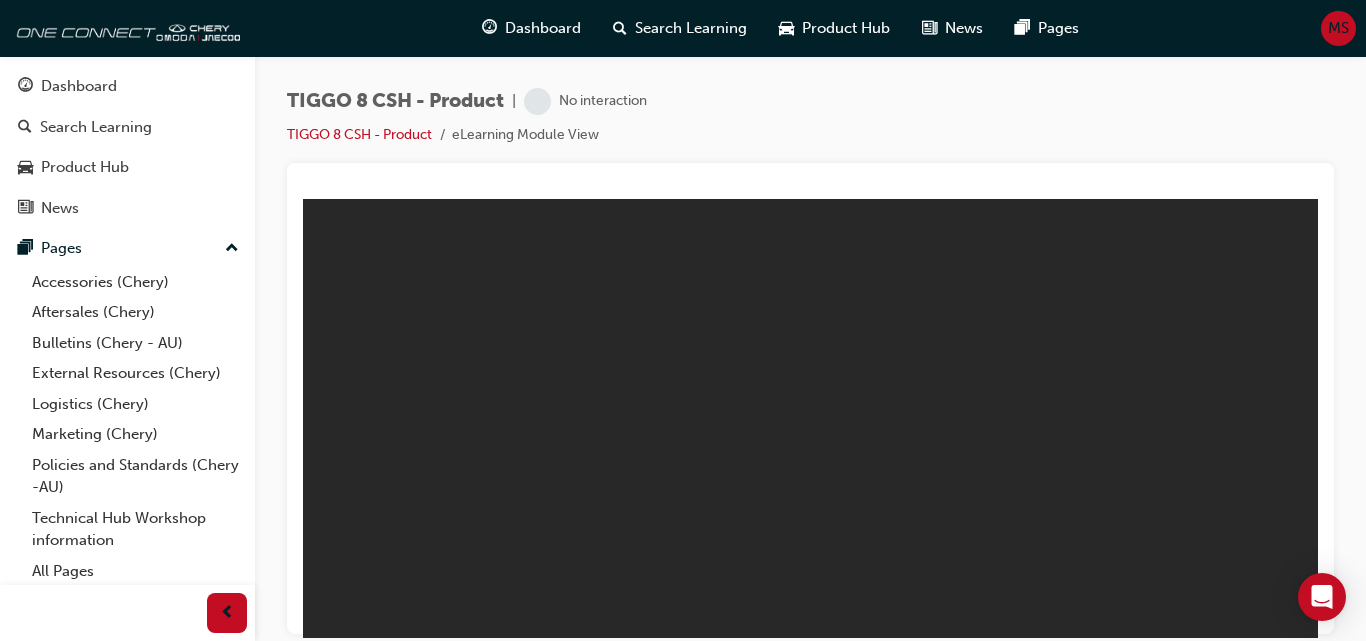 scroll, scrollTop: 0, scrollLeft: 0, axis: both 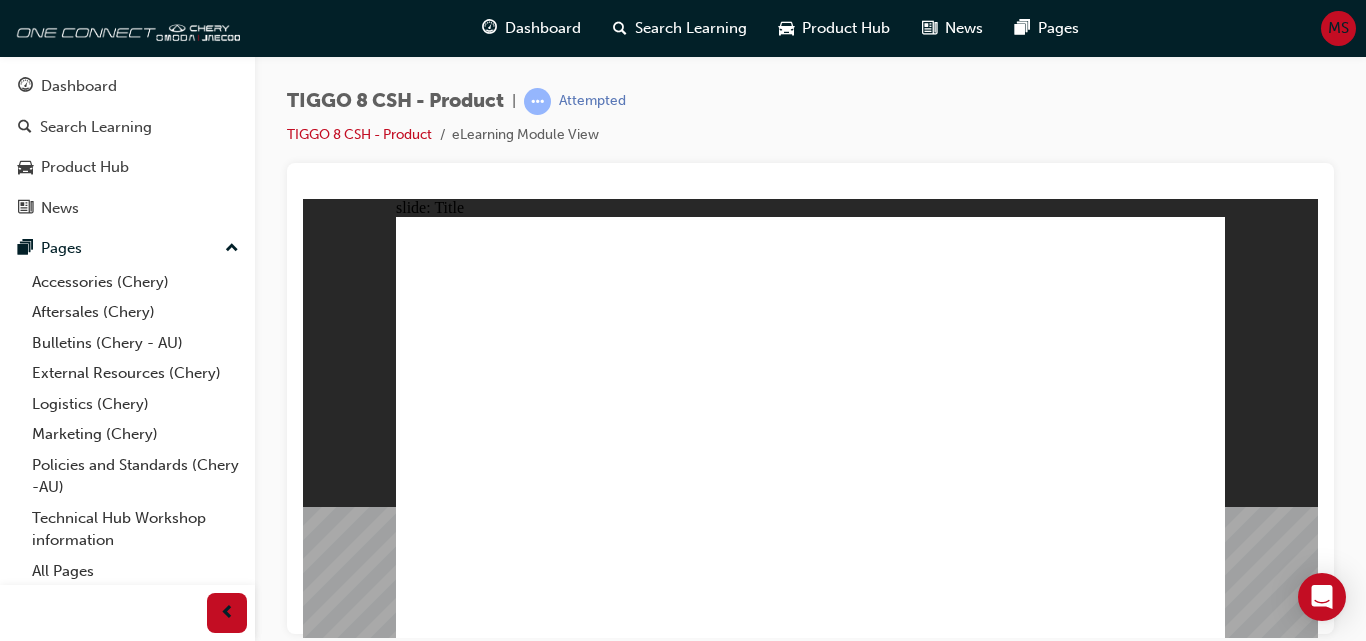click 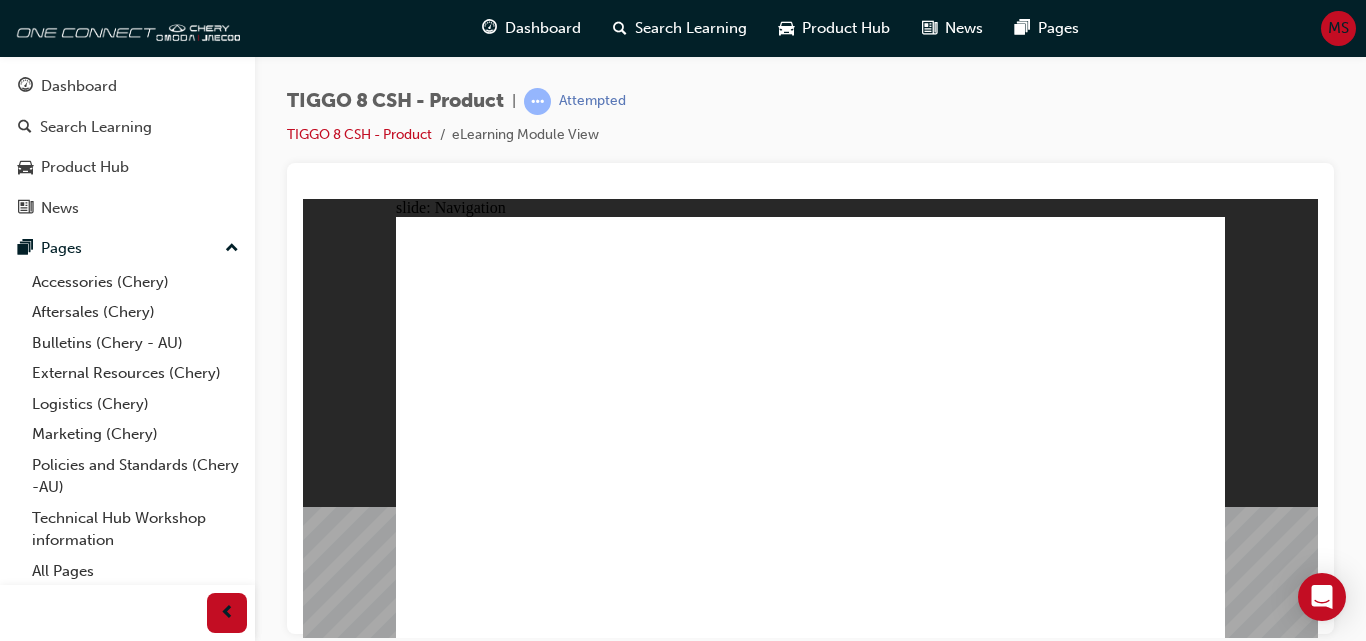click 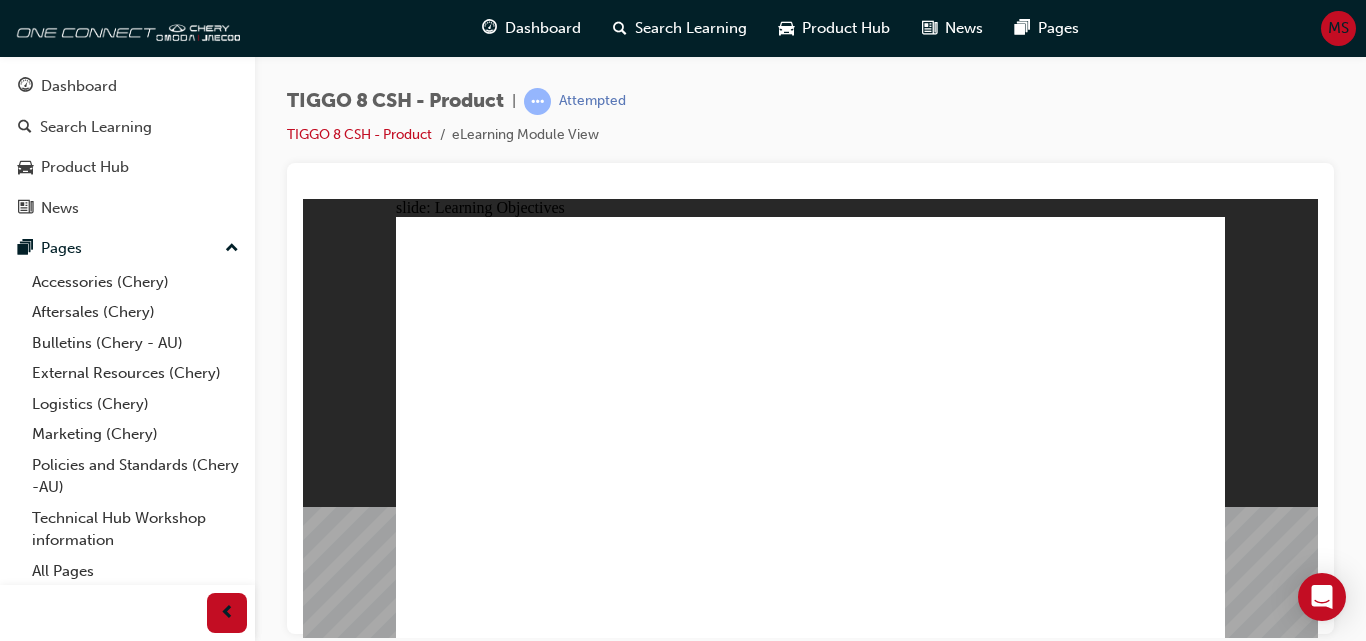 click 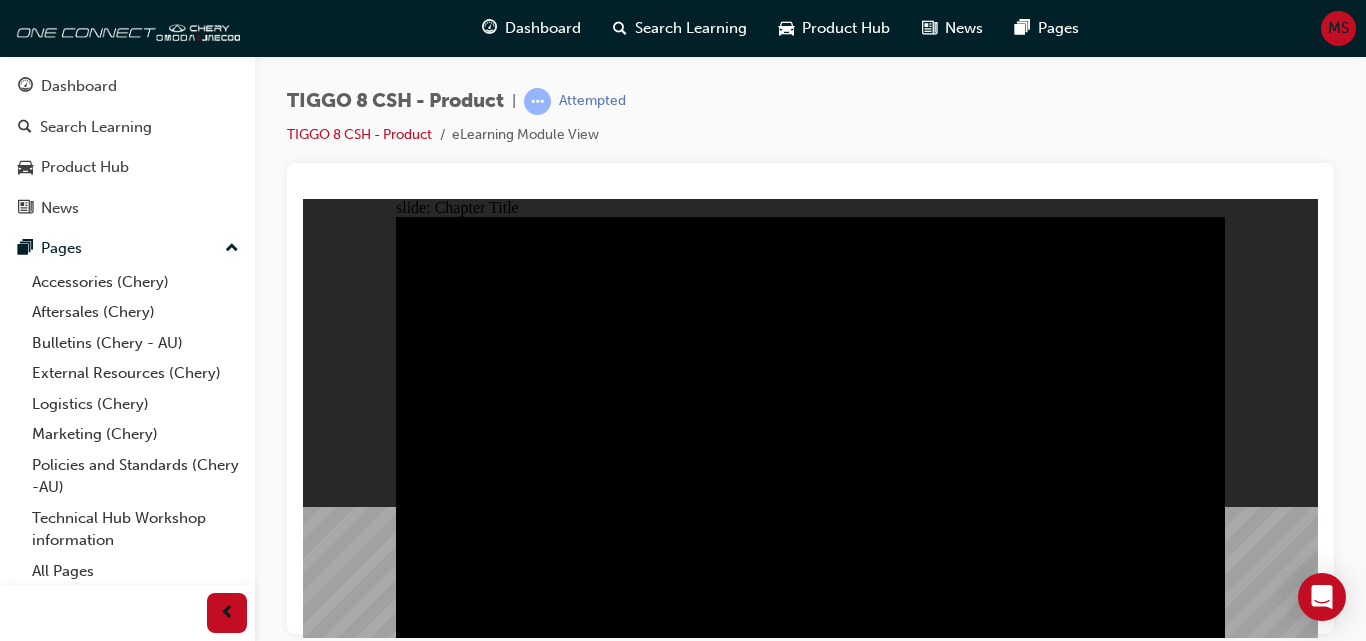 click 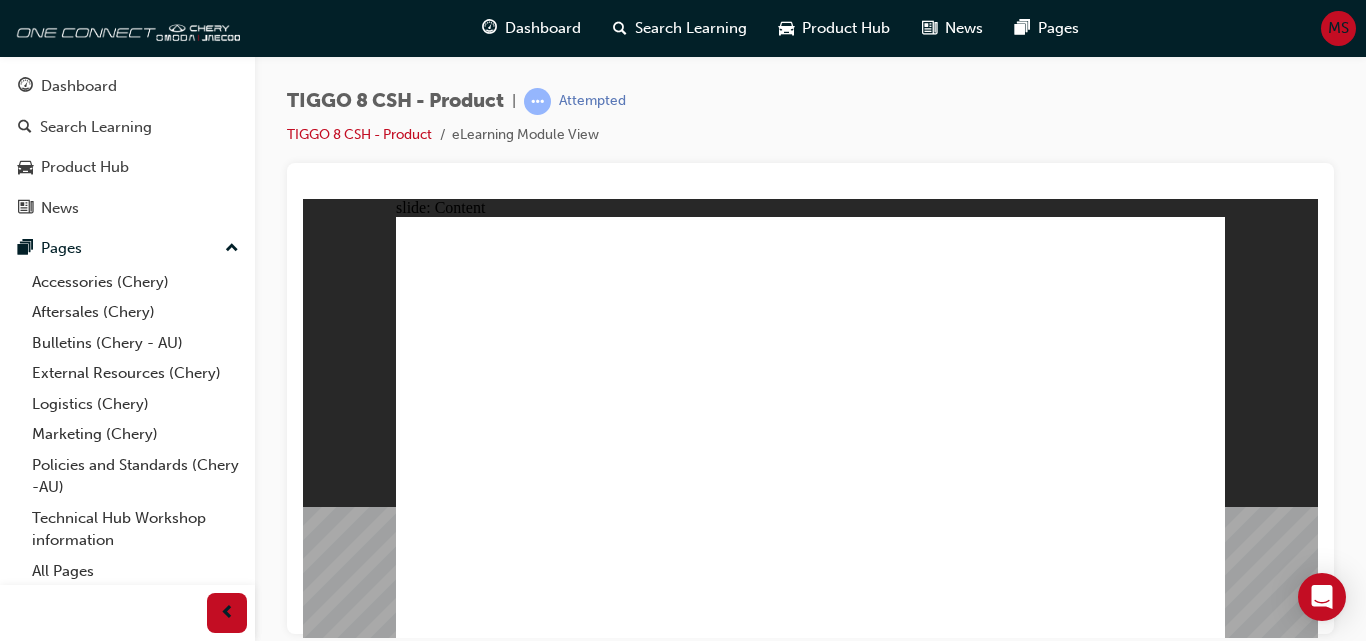 click 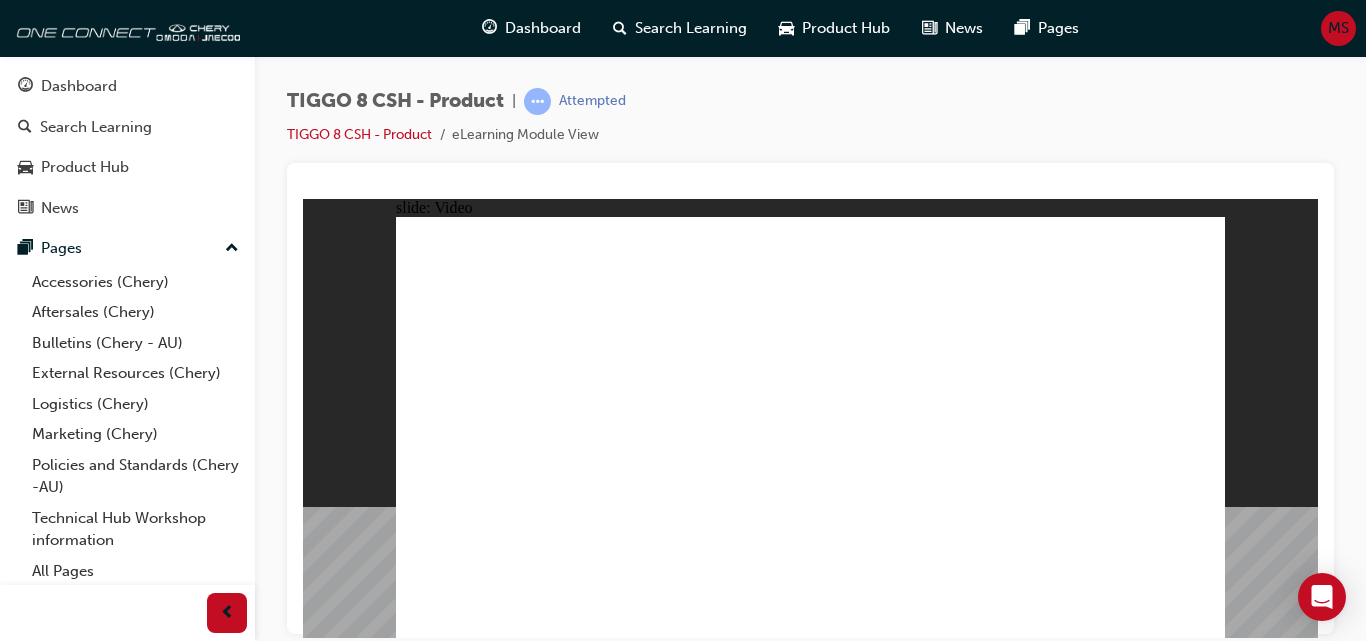 click 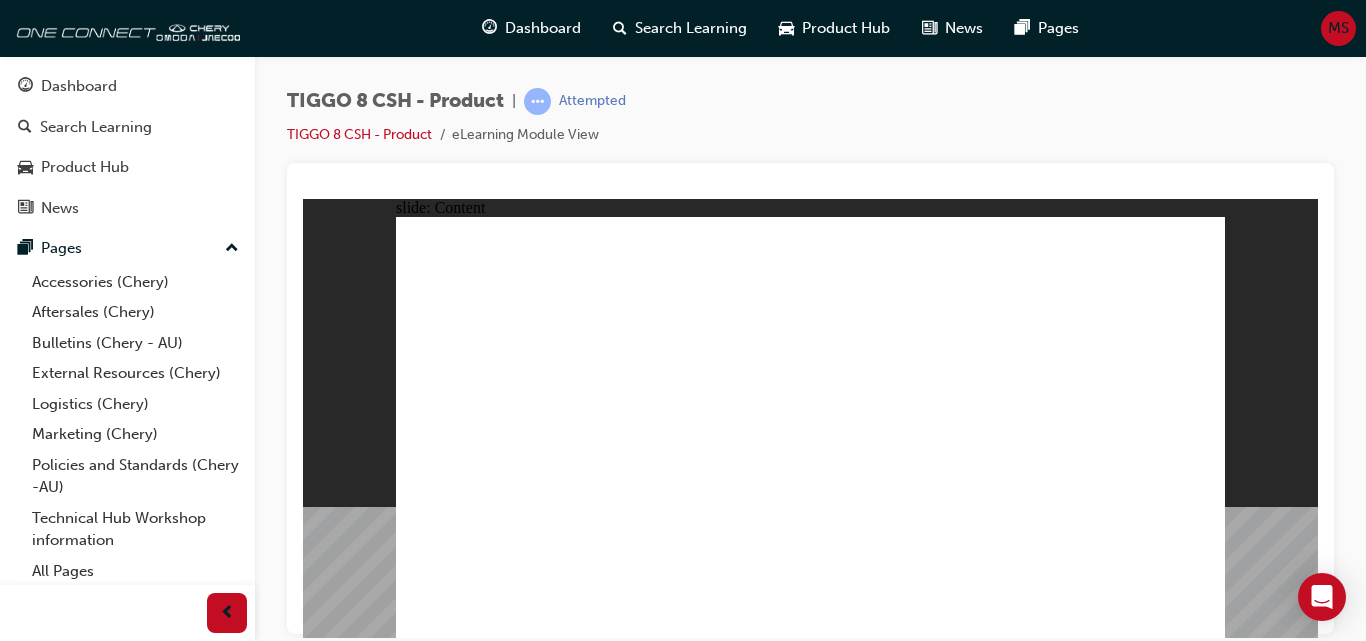 click 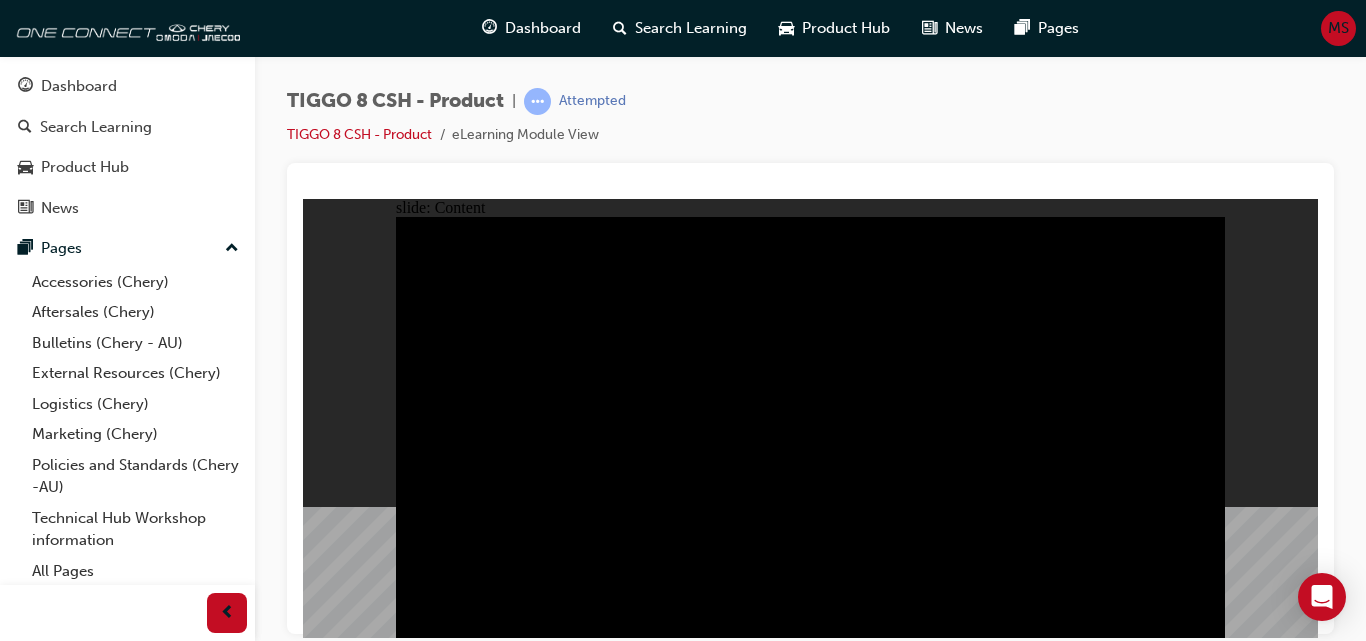 click 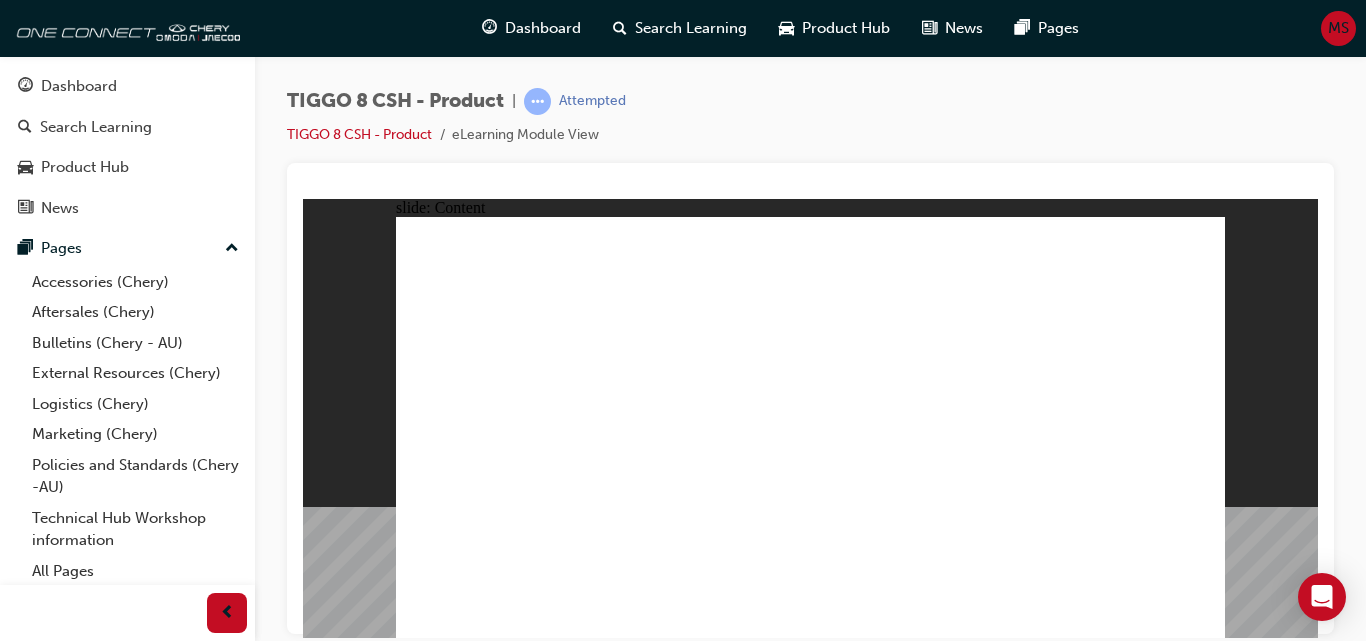 click 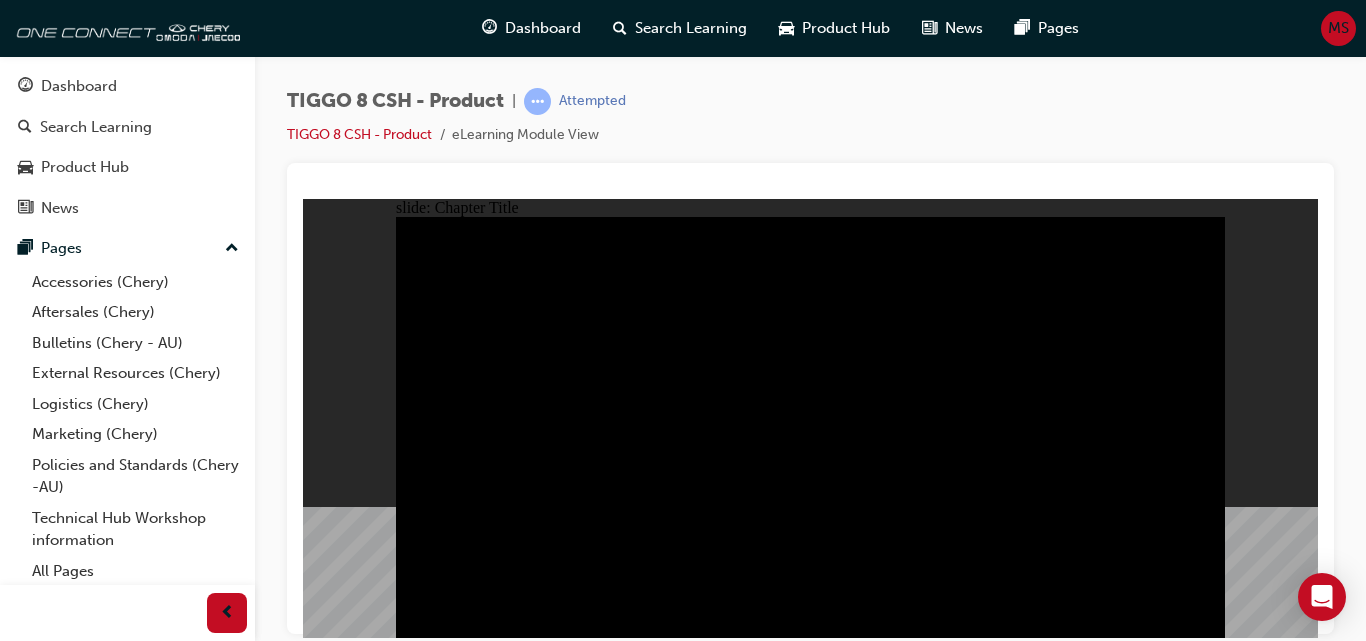 click 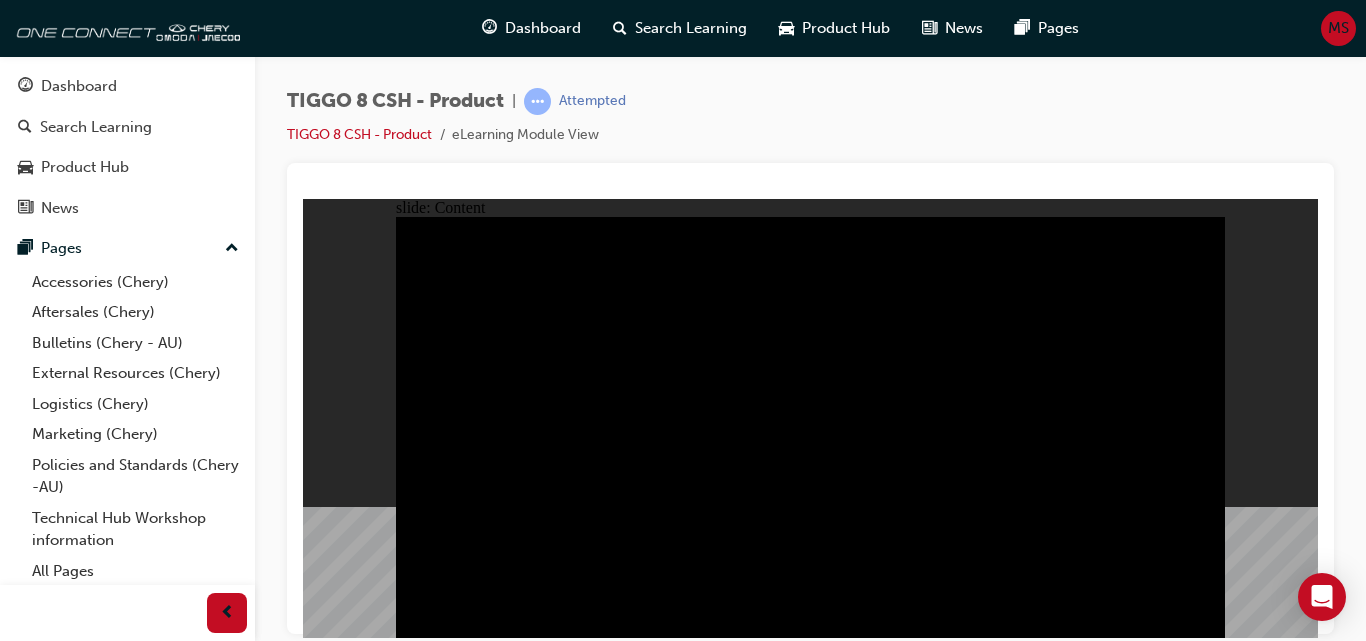 click 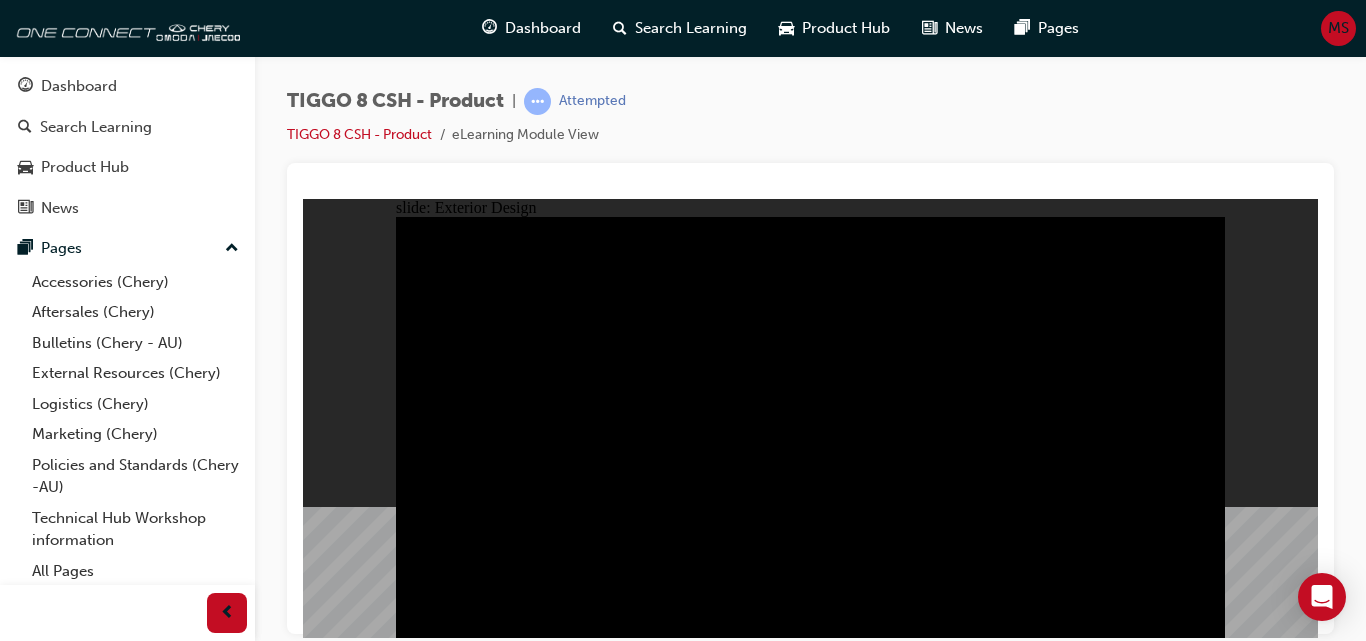 click 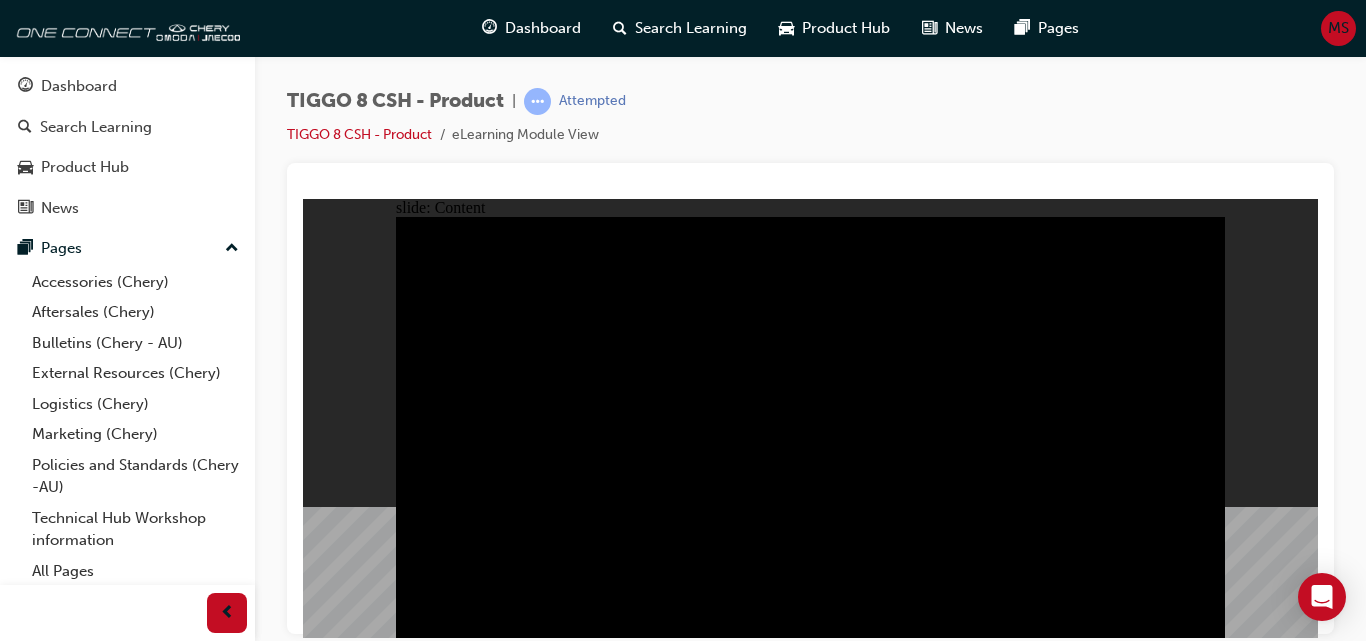 click 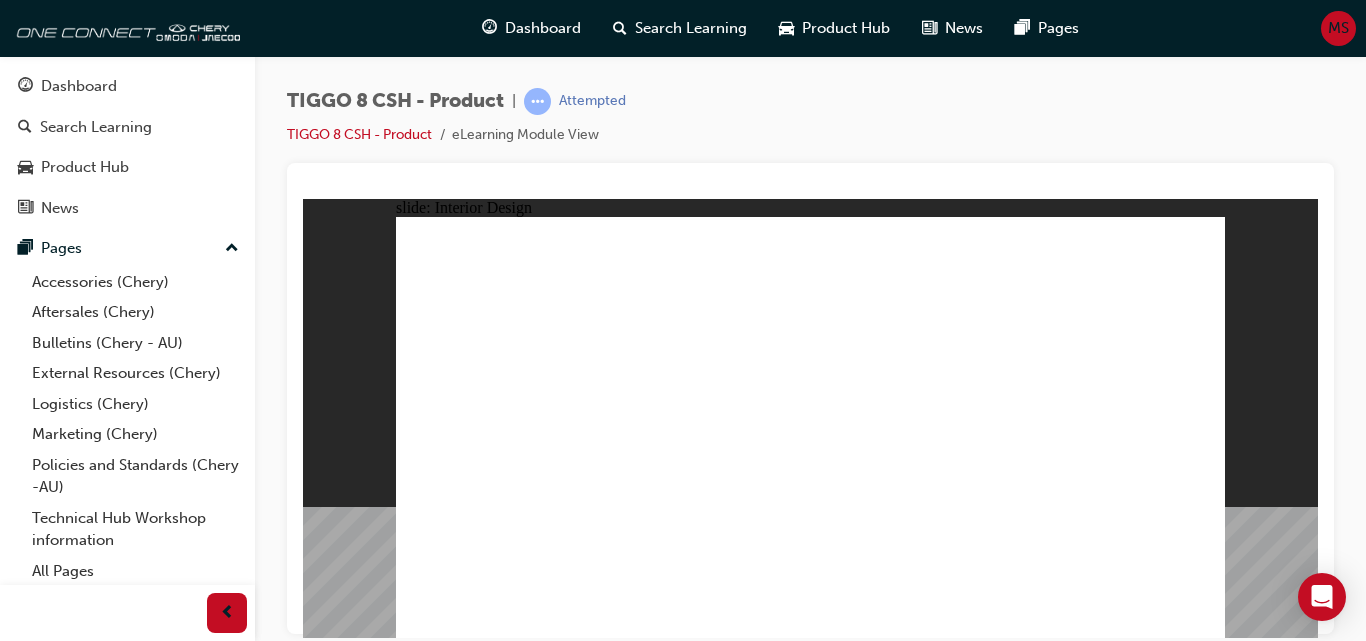 click 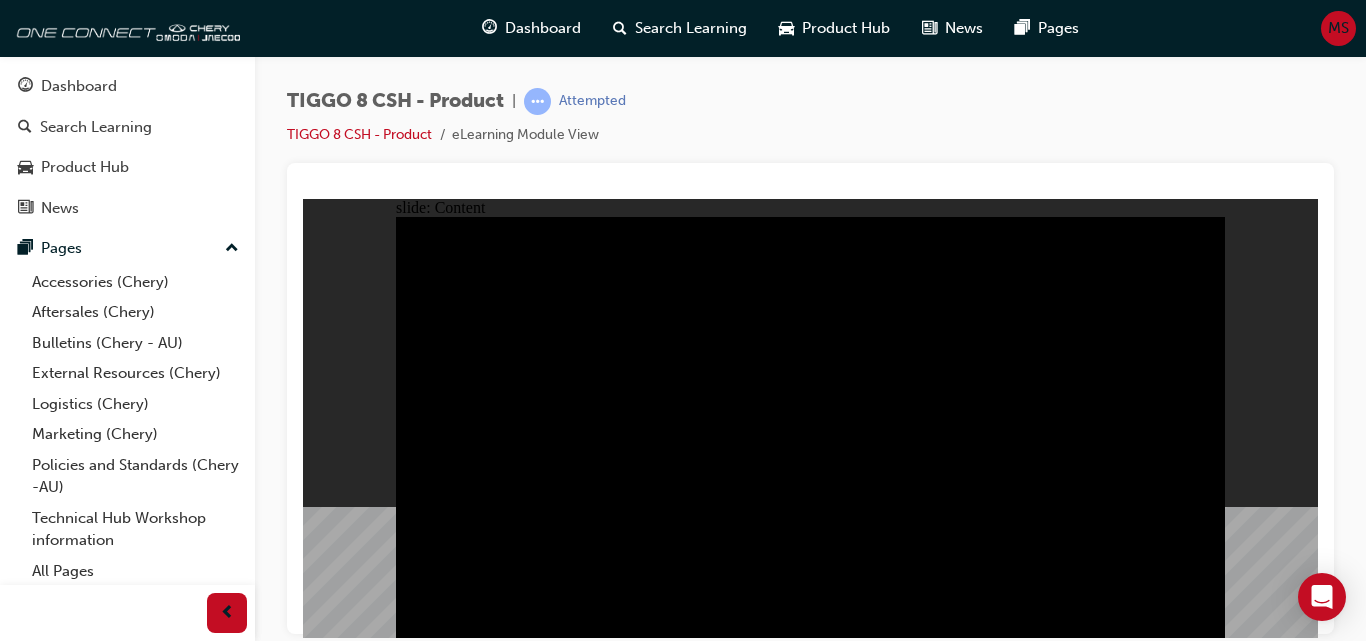 click 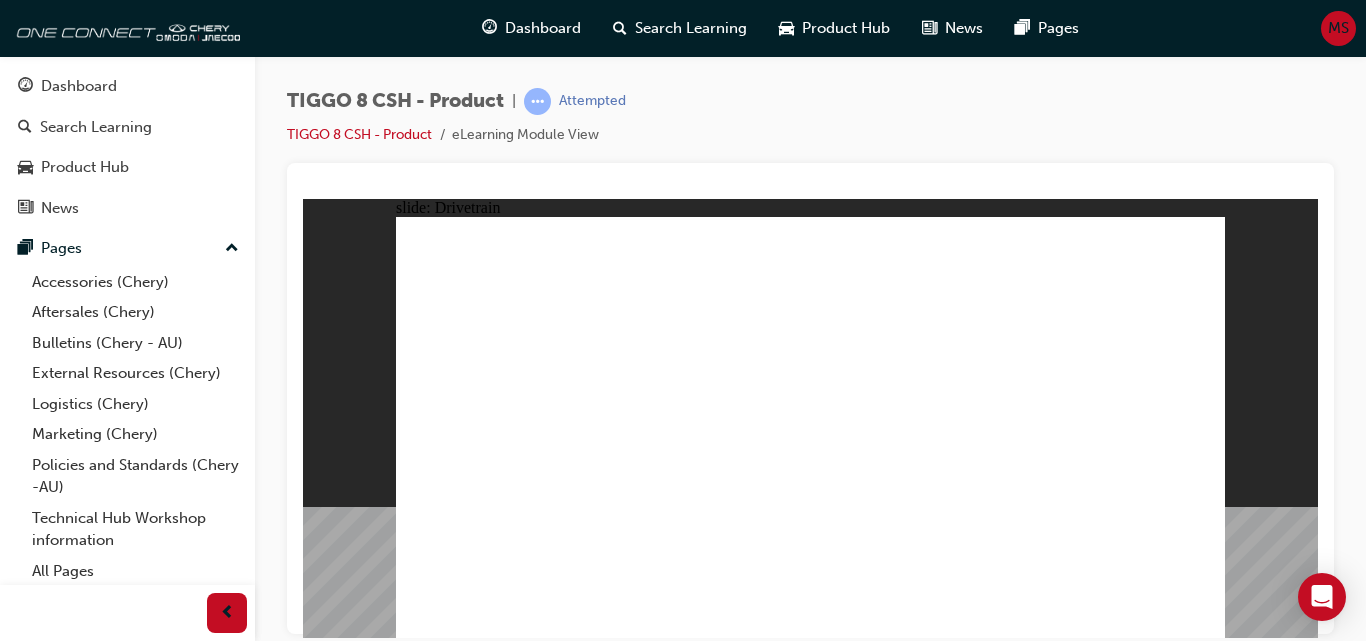 click 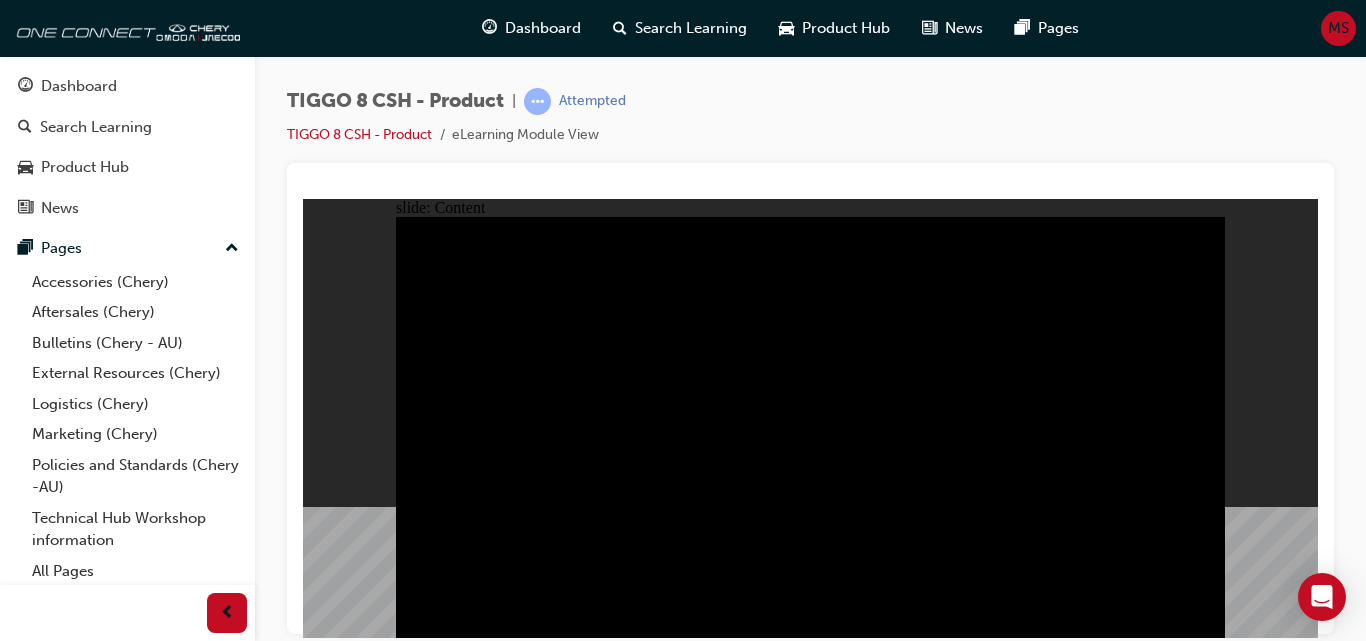 click 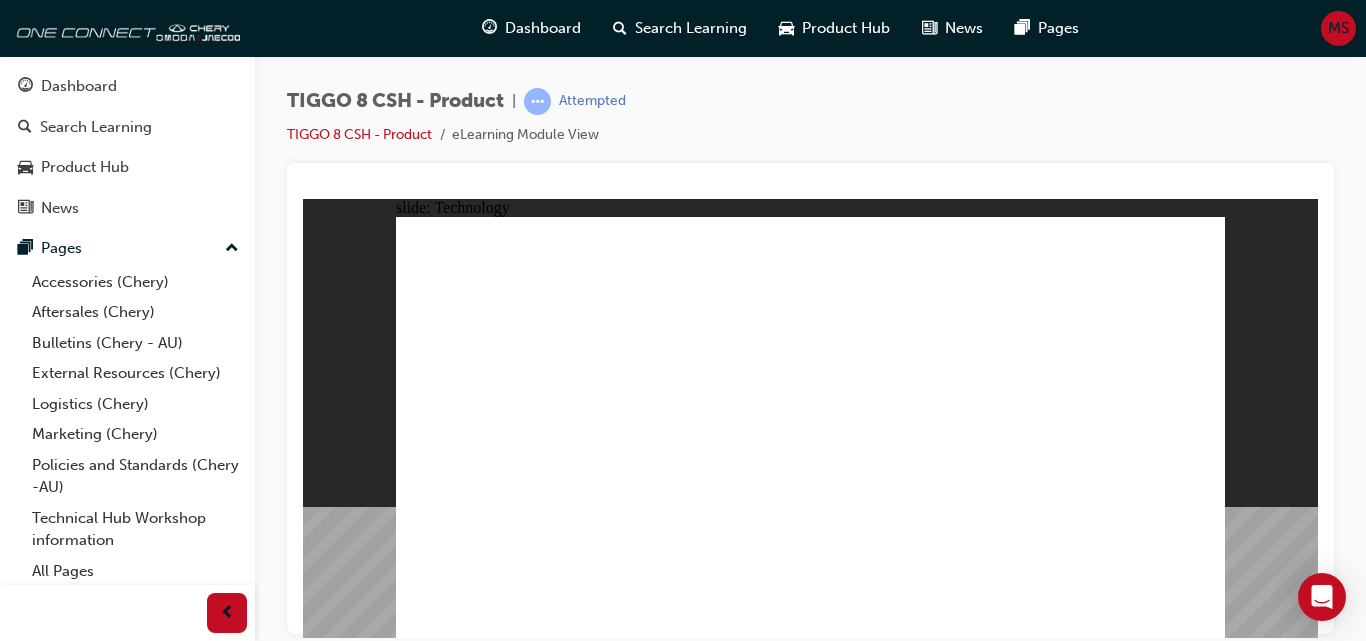 click 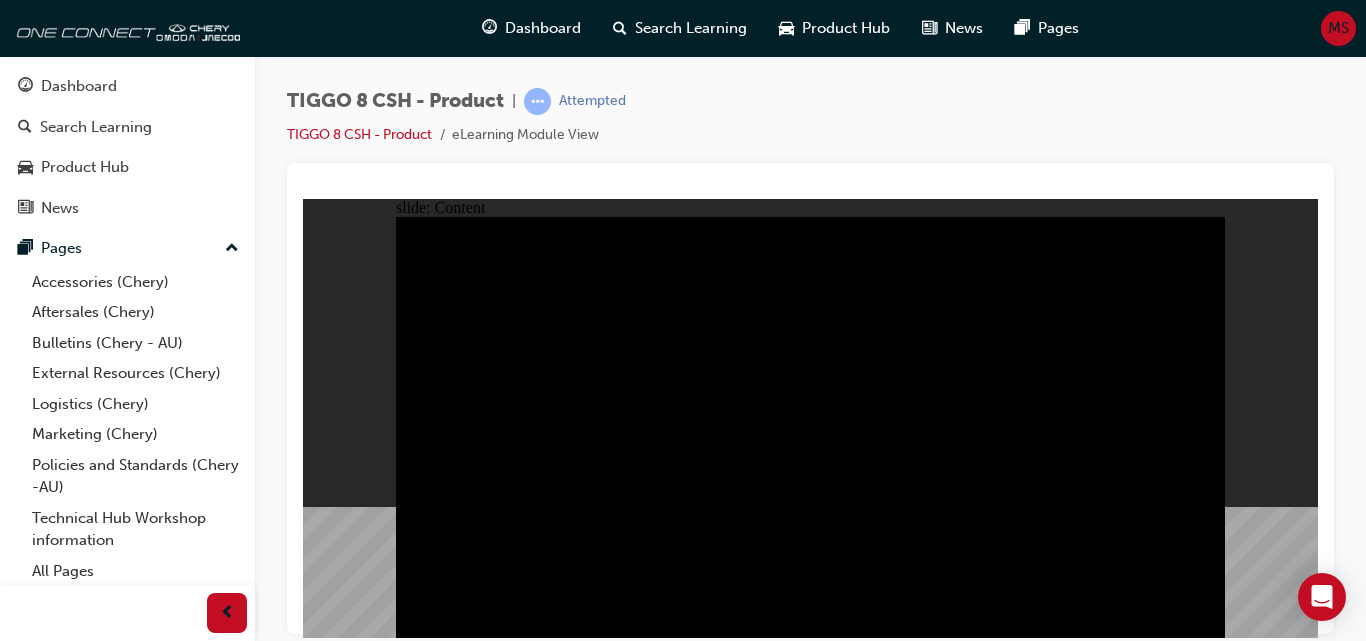 click 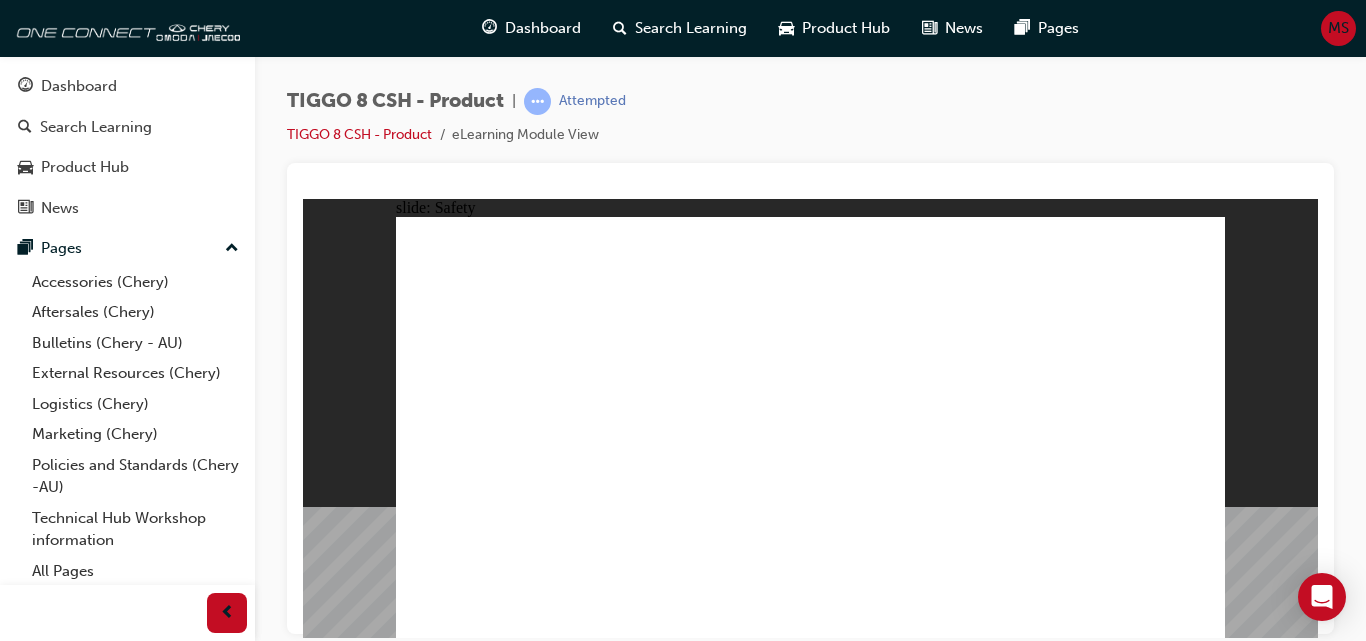 click 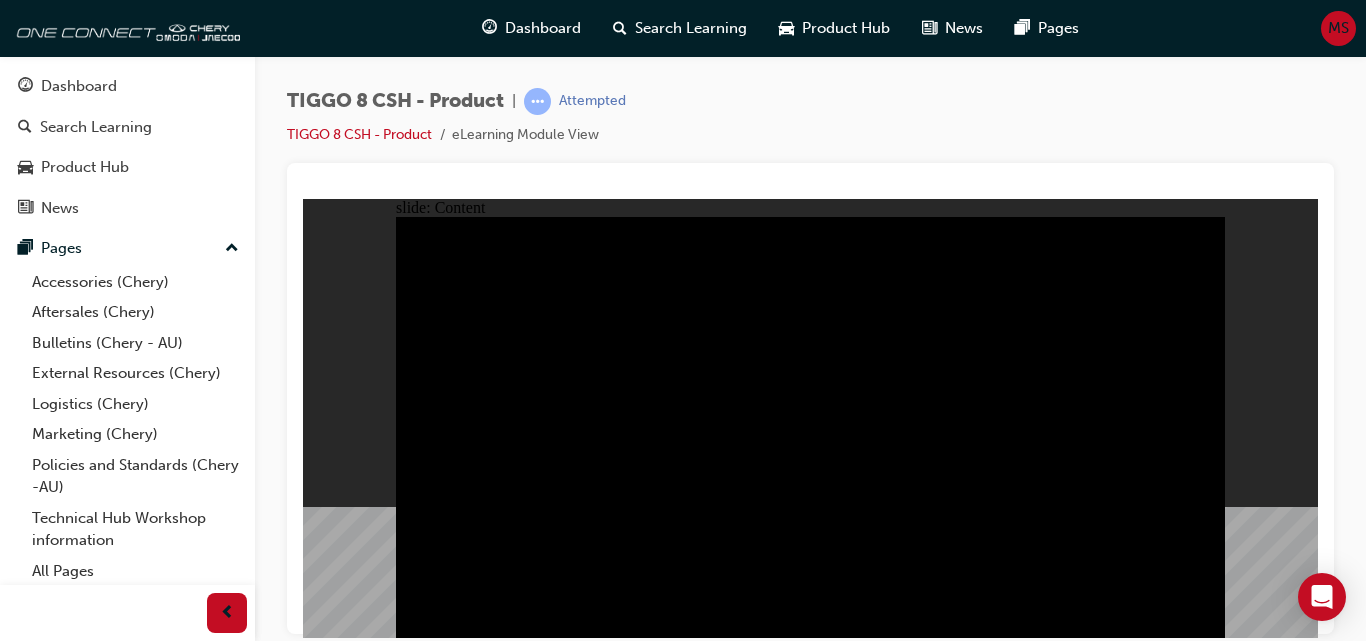 click 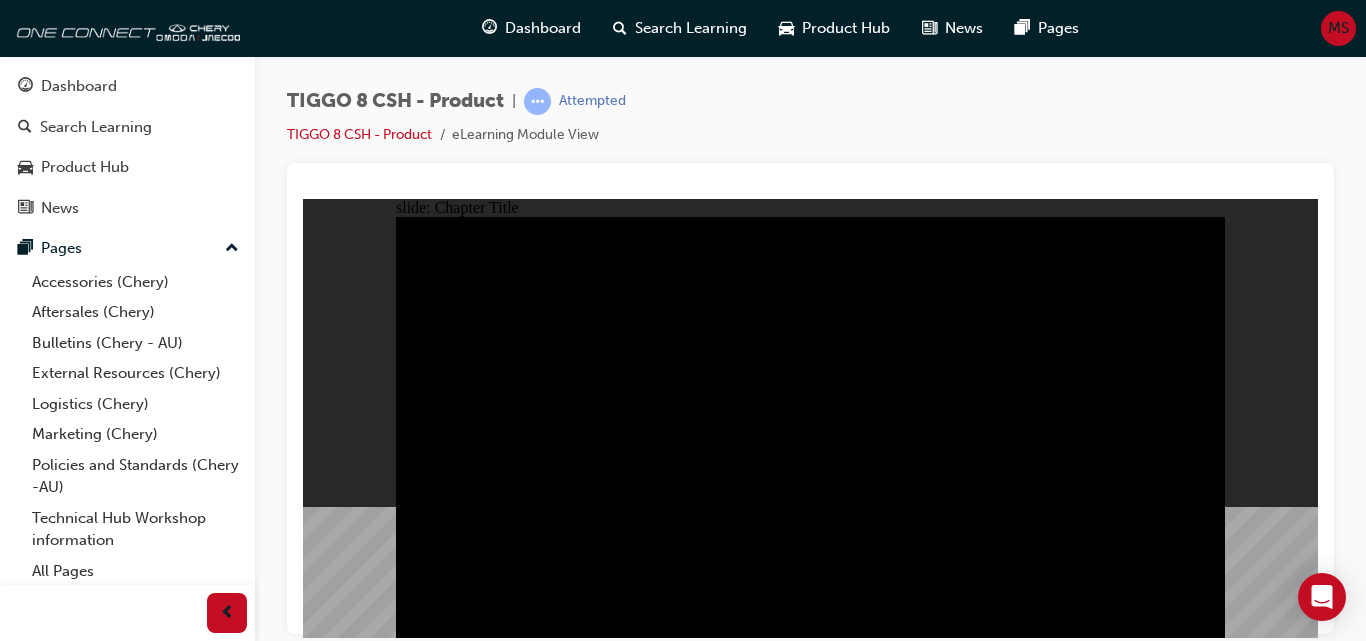 click 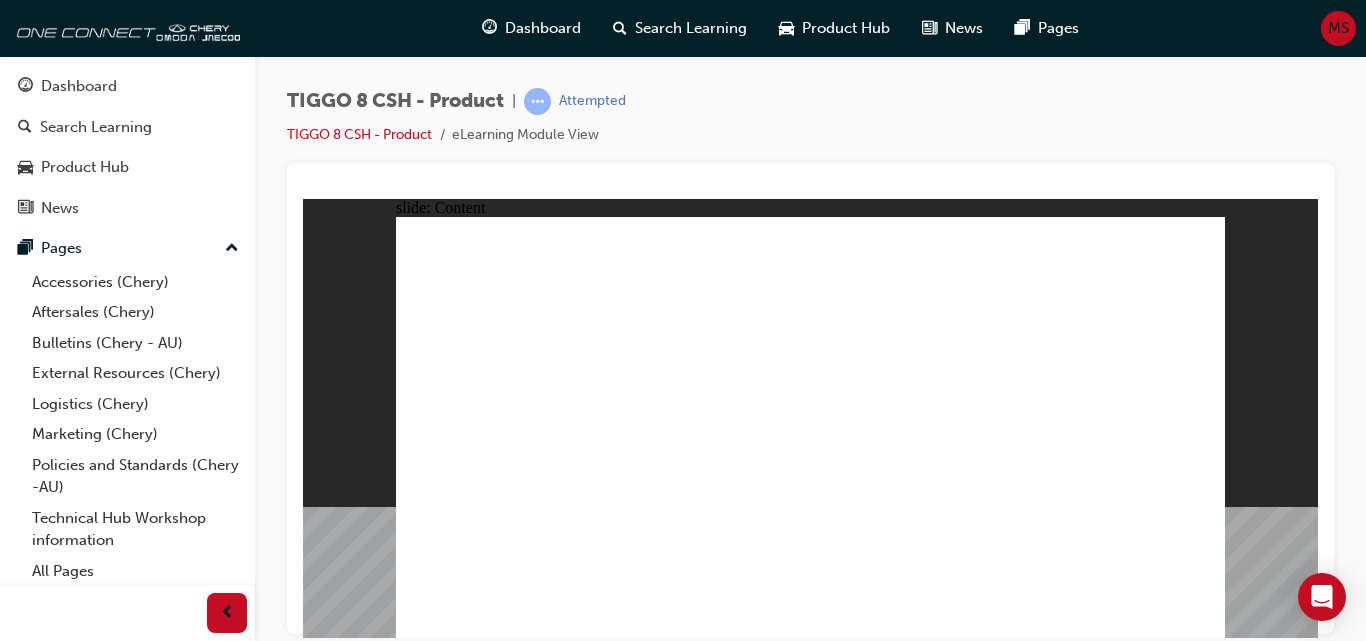 click 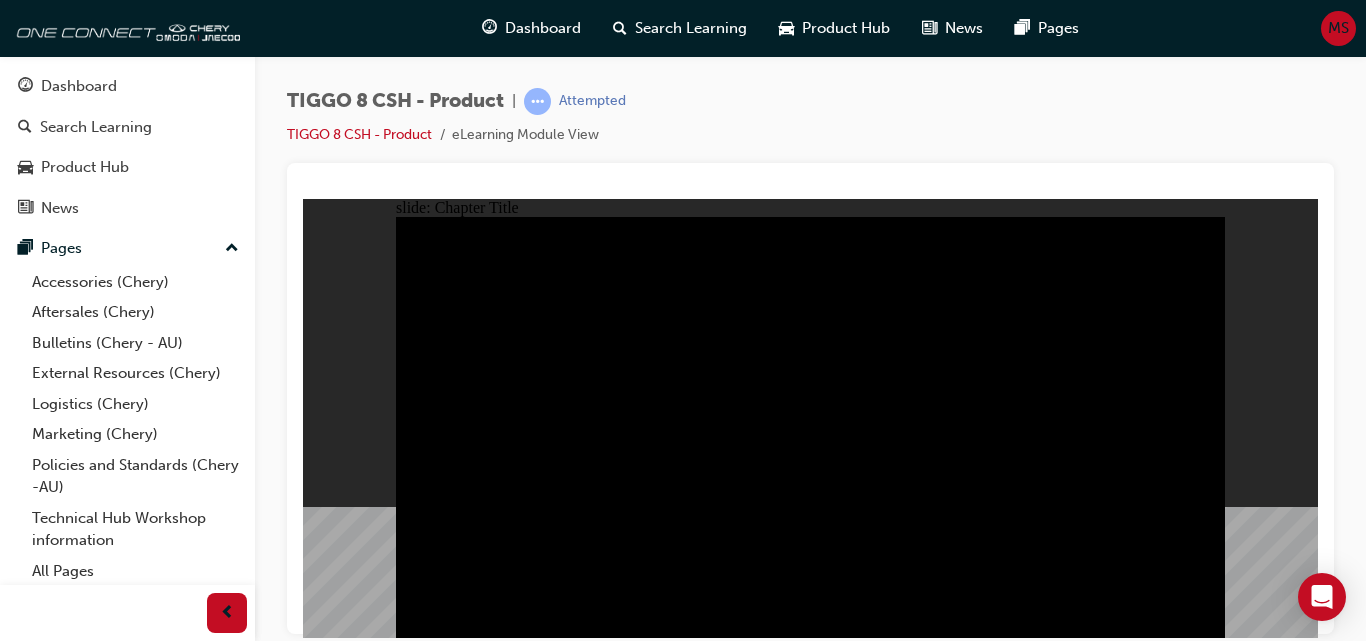click 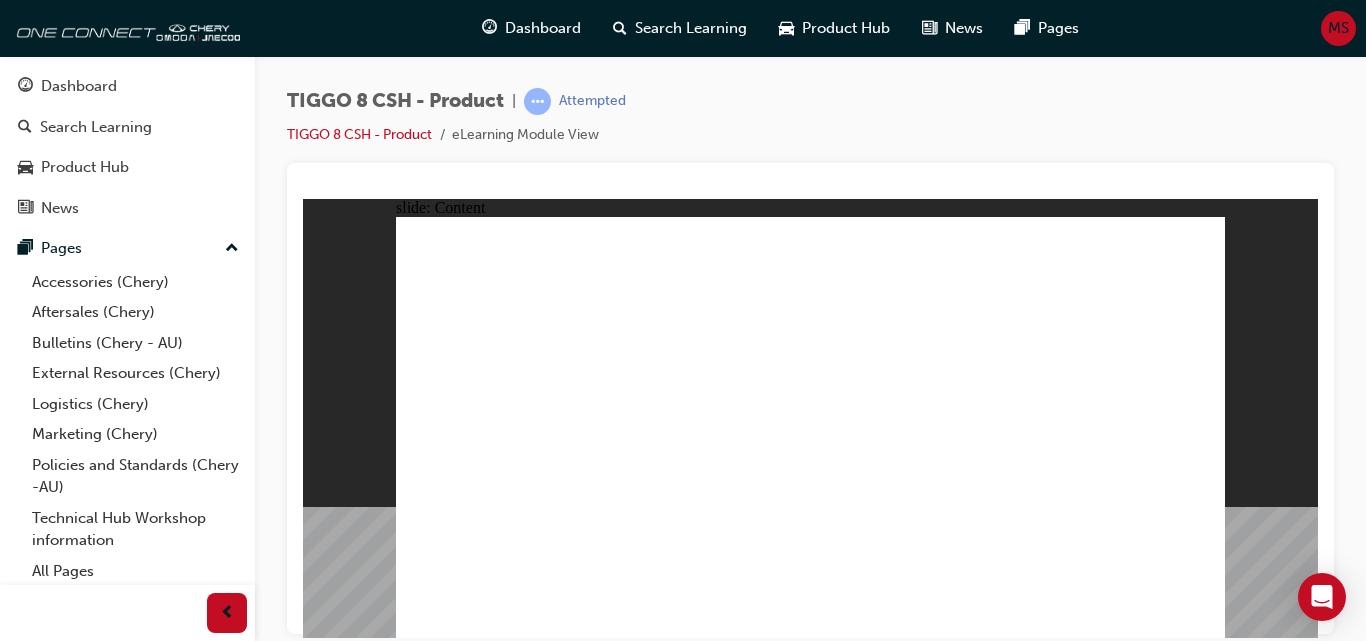 click 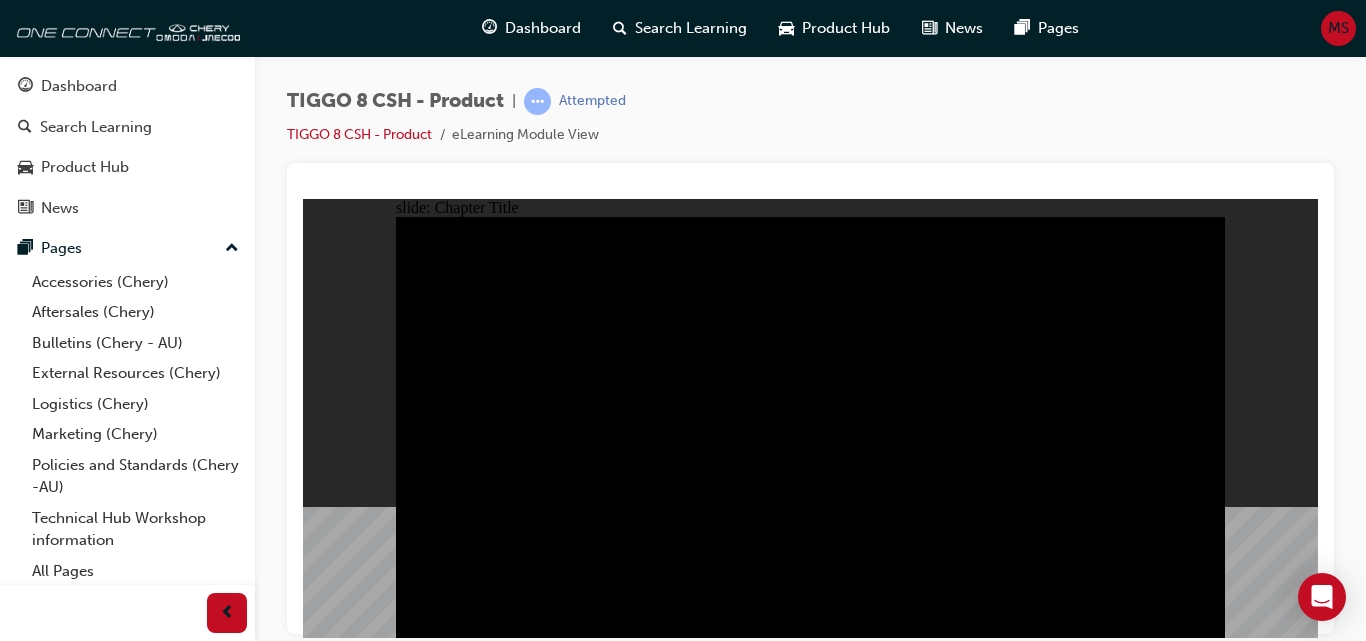 click 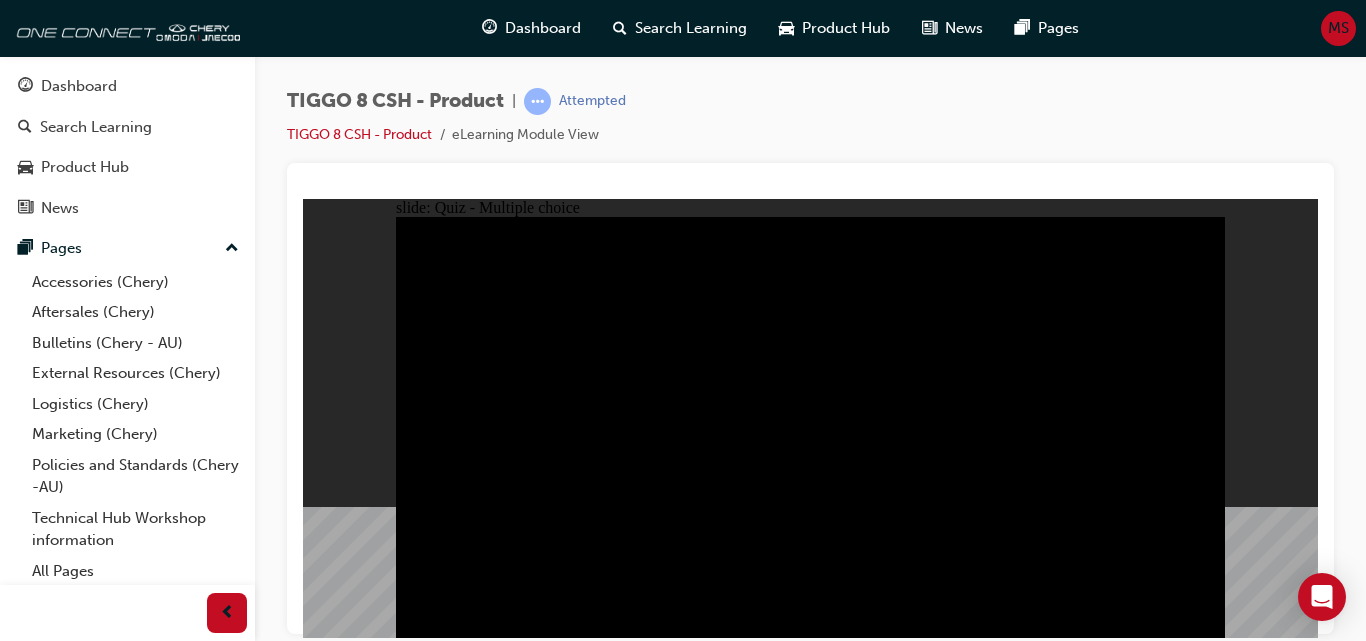 click 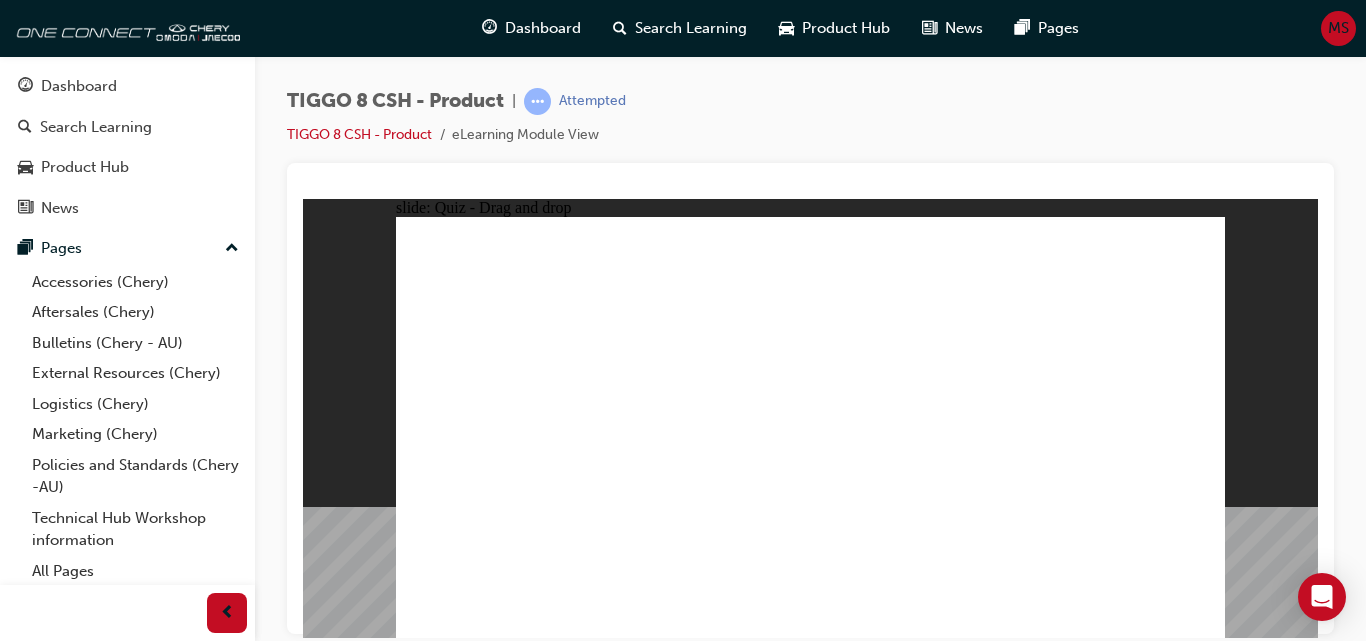 drag, startPoint x: 785, startPoint y: 259, endPoint x: 820, endPoint y: 451, distance: 195.16403 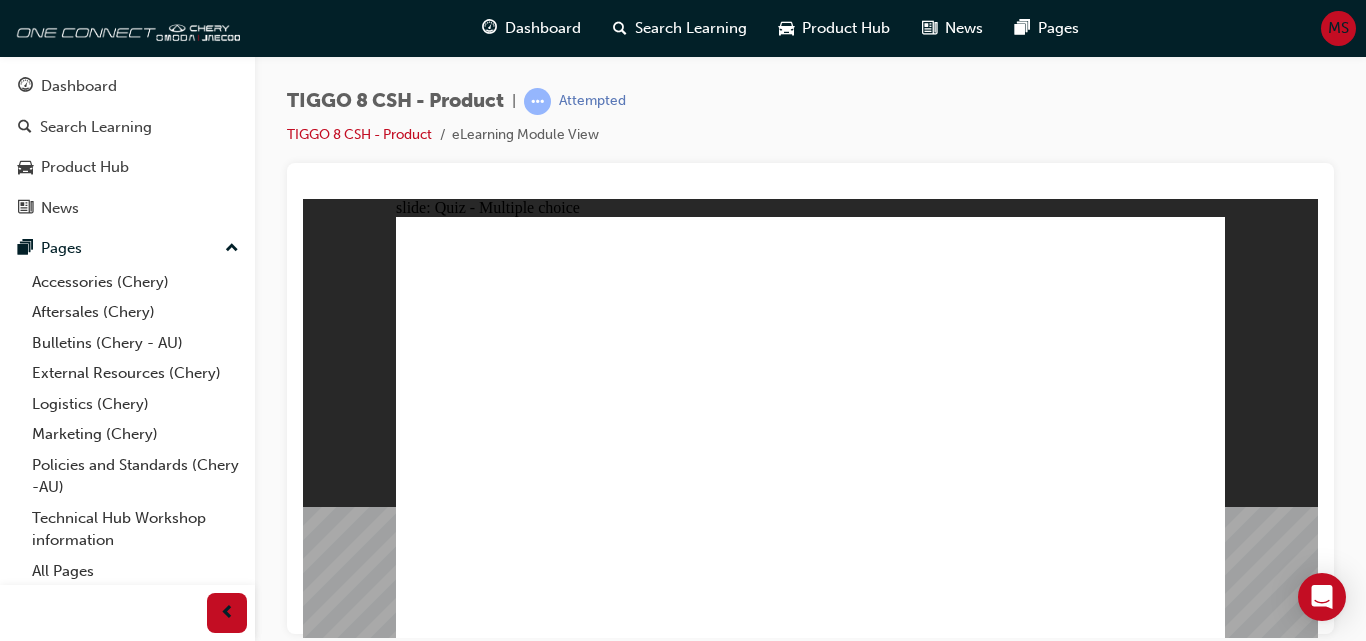 click 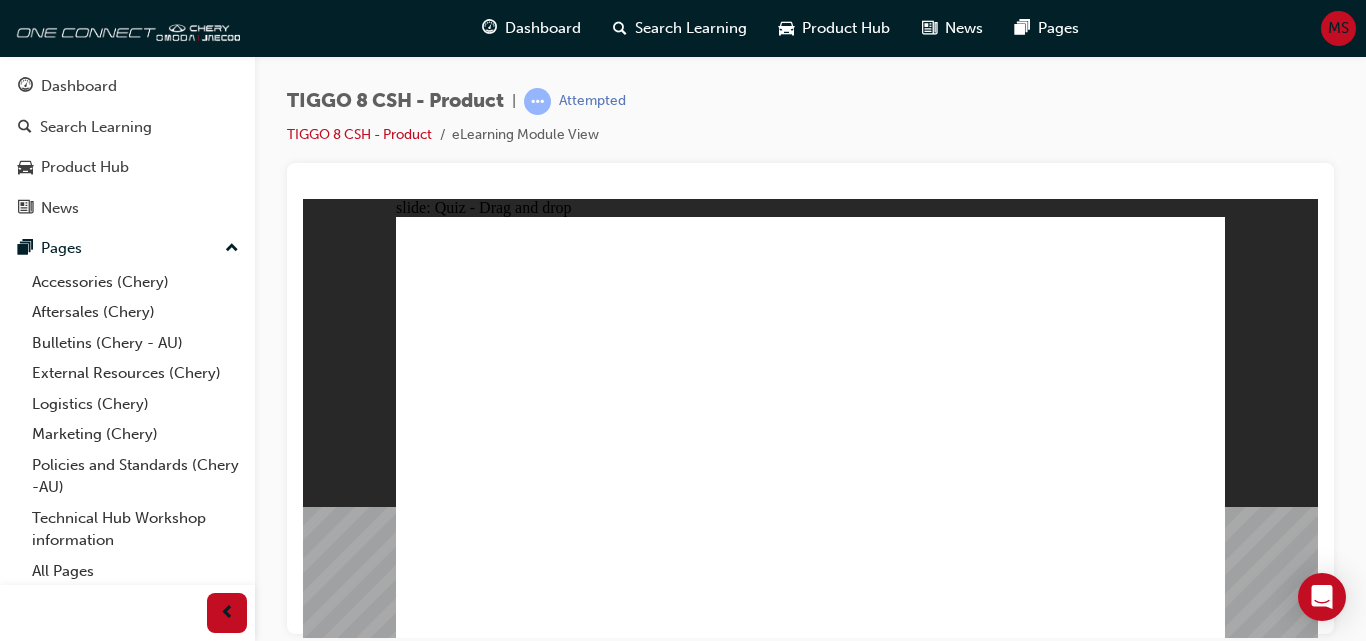 drag, startPoint x: 837, startPoint y: 261, endPoint x: 938, endPoint y: 481, distance: 242.07643 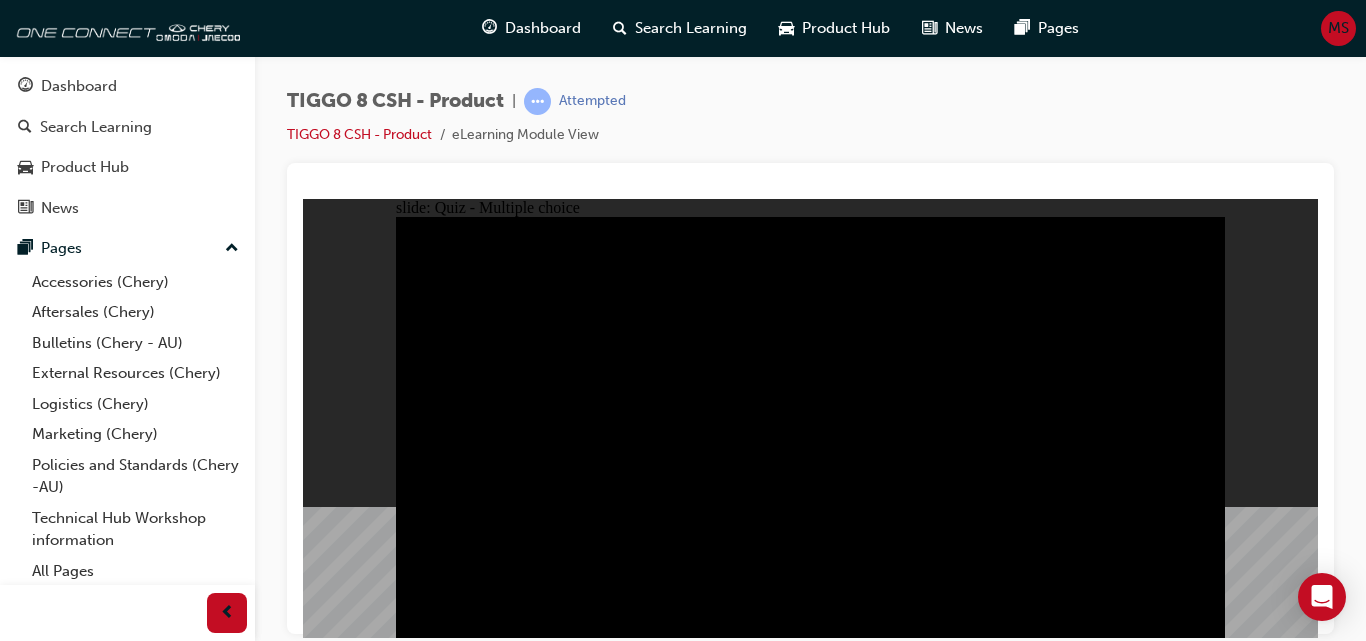 click 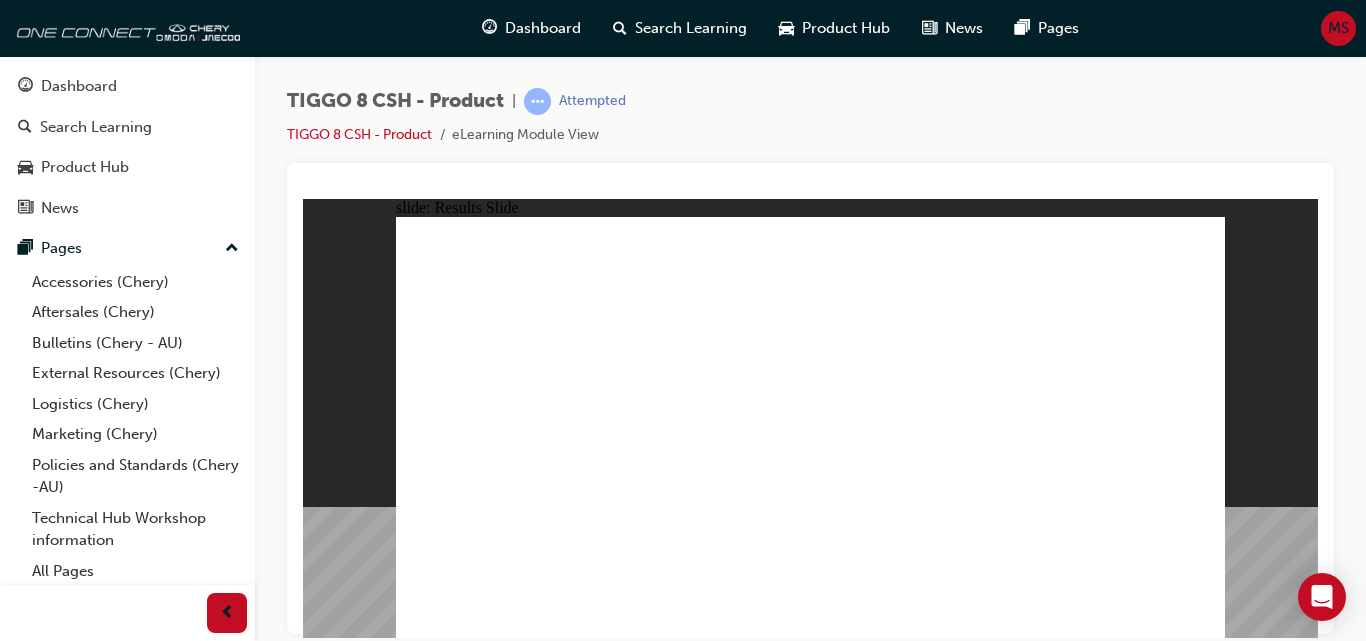 click 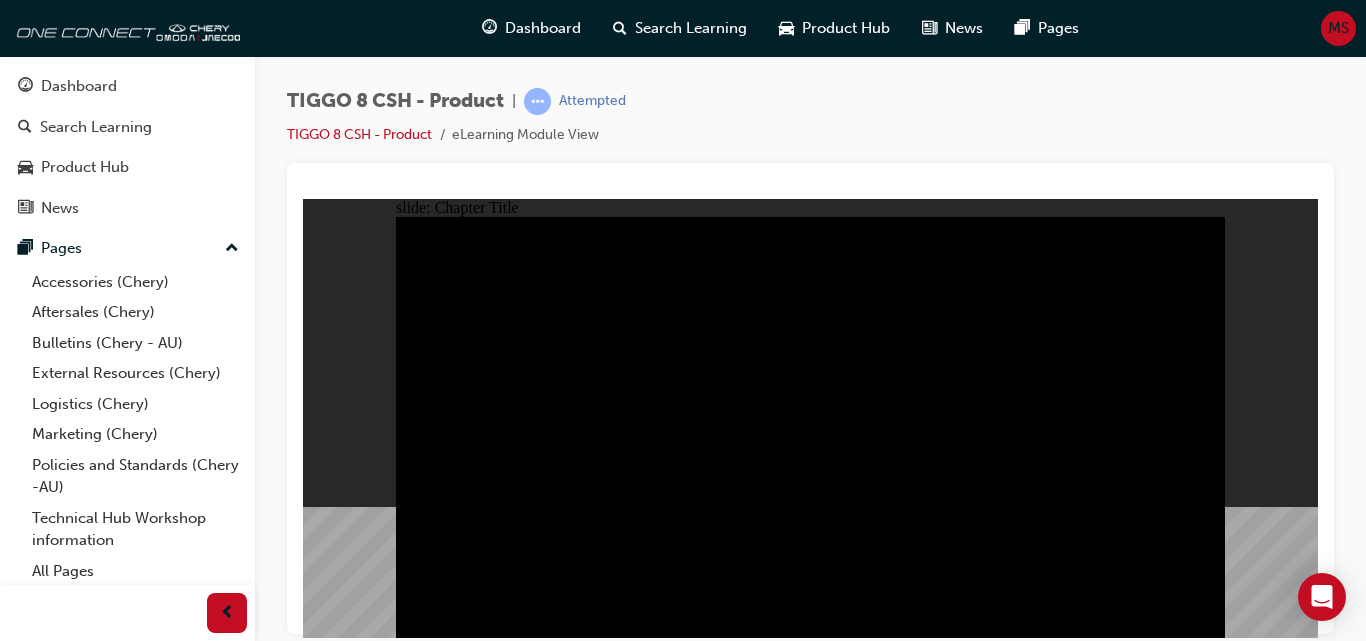 click 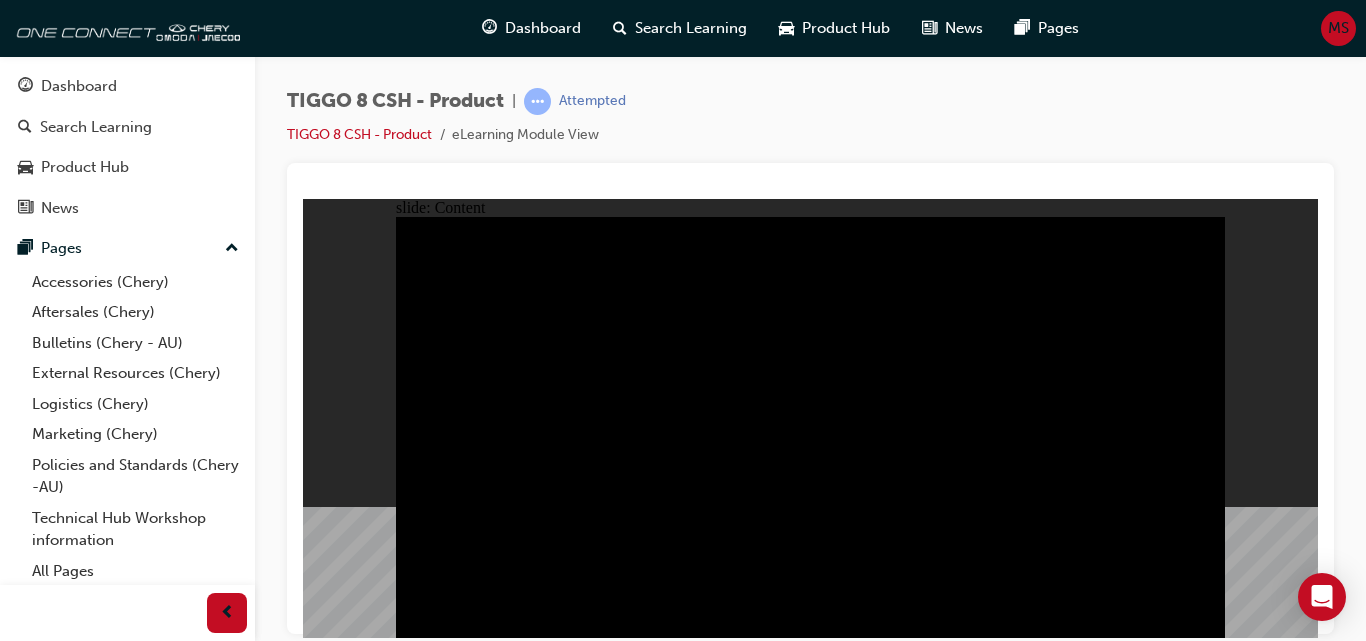 click 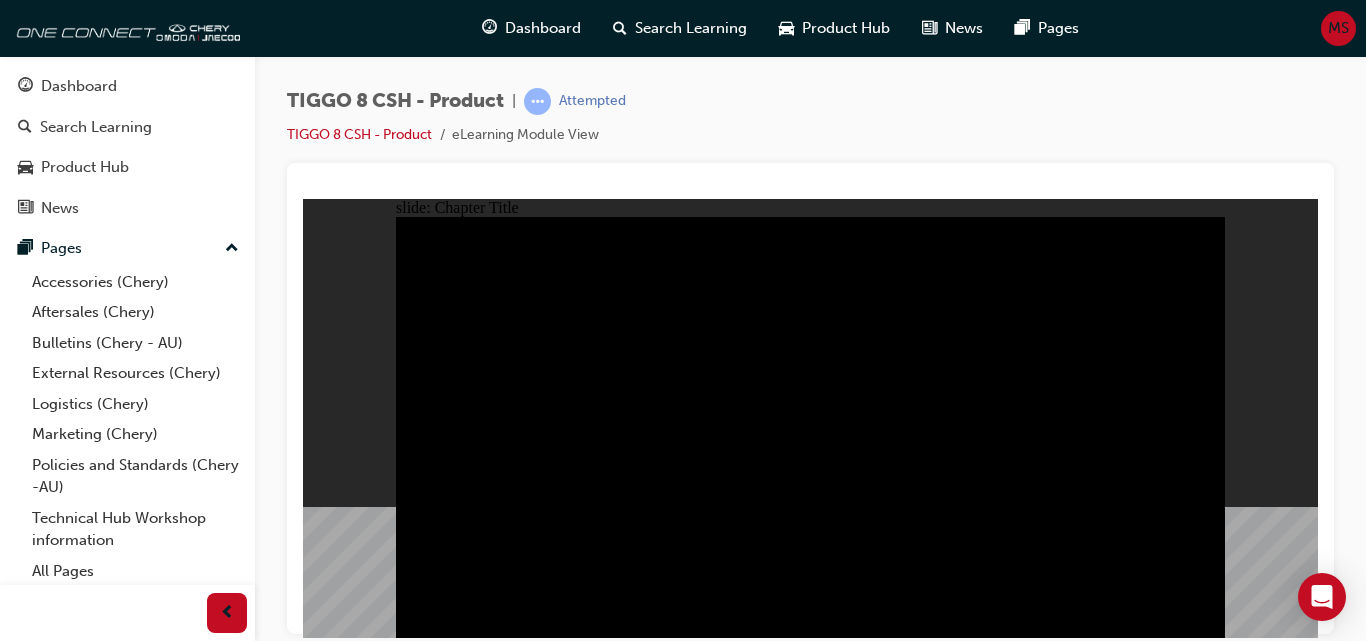 click 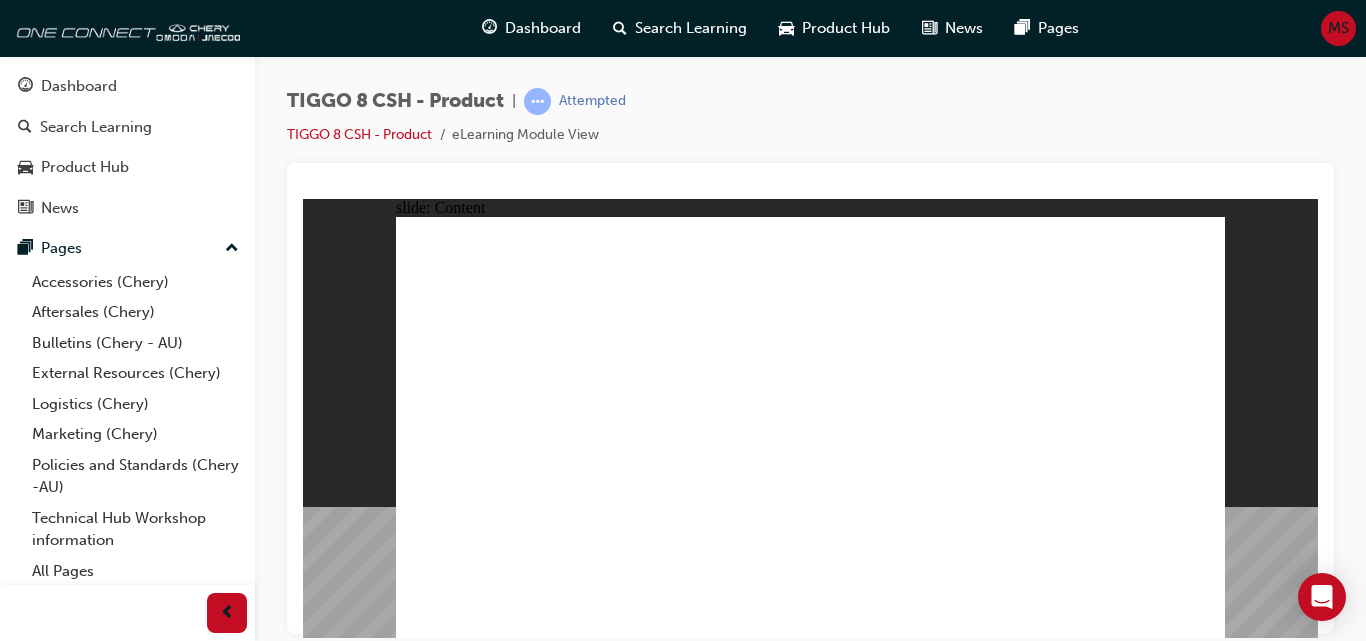 click 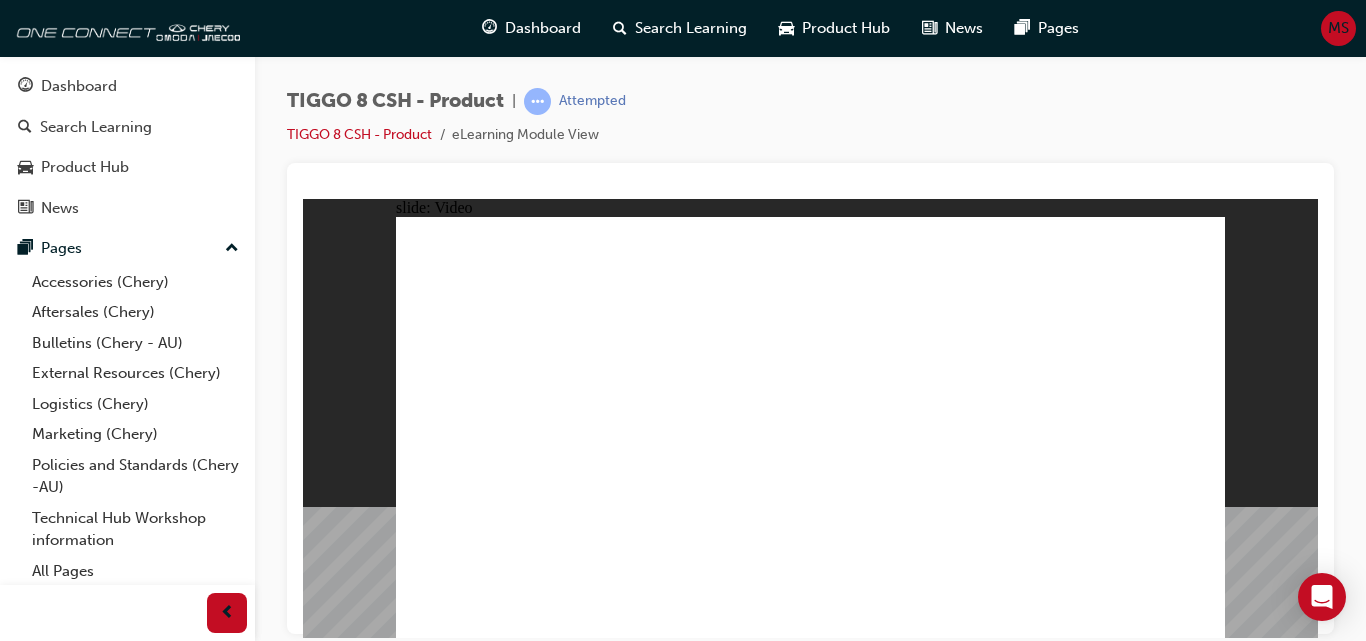 click 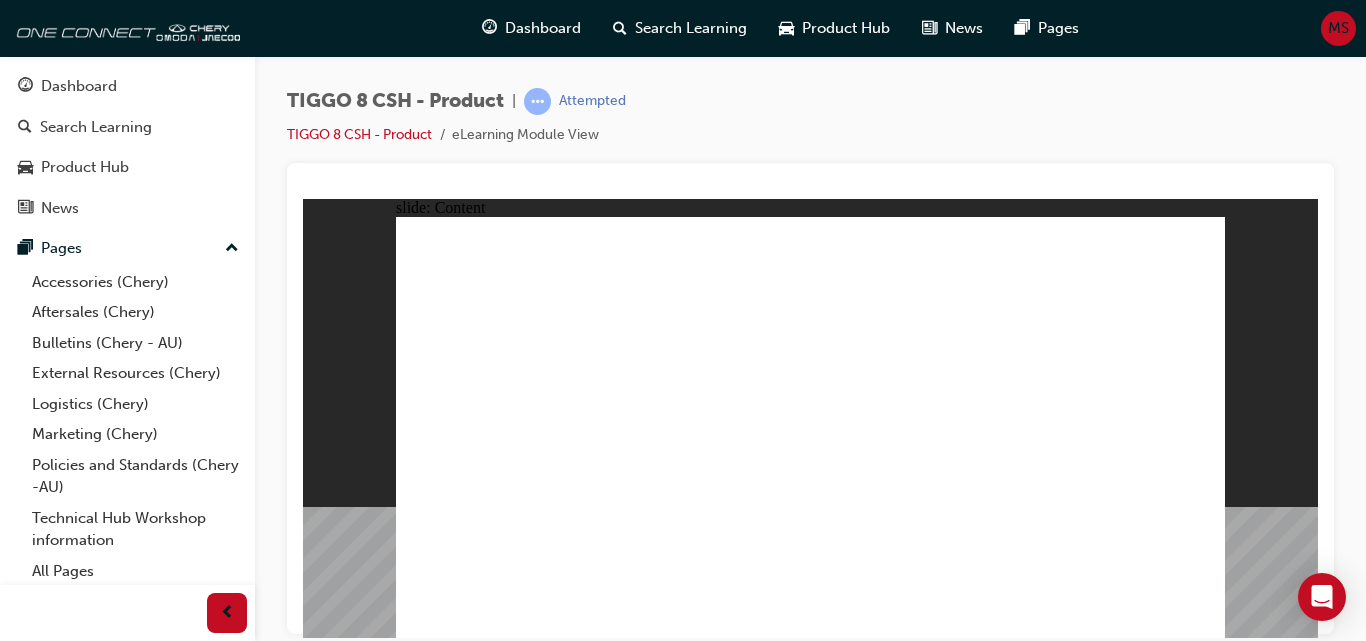 click 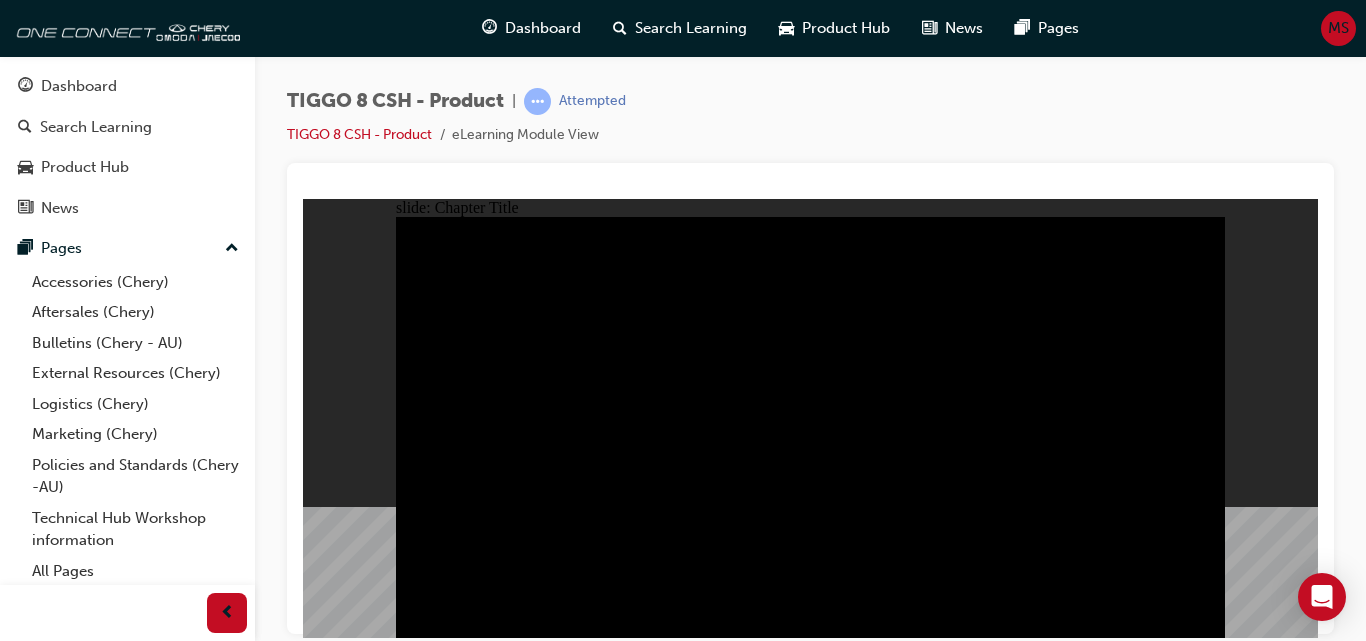 click 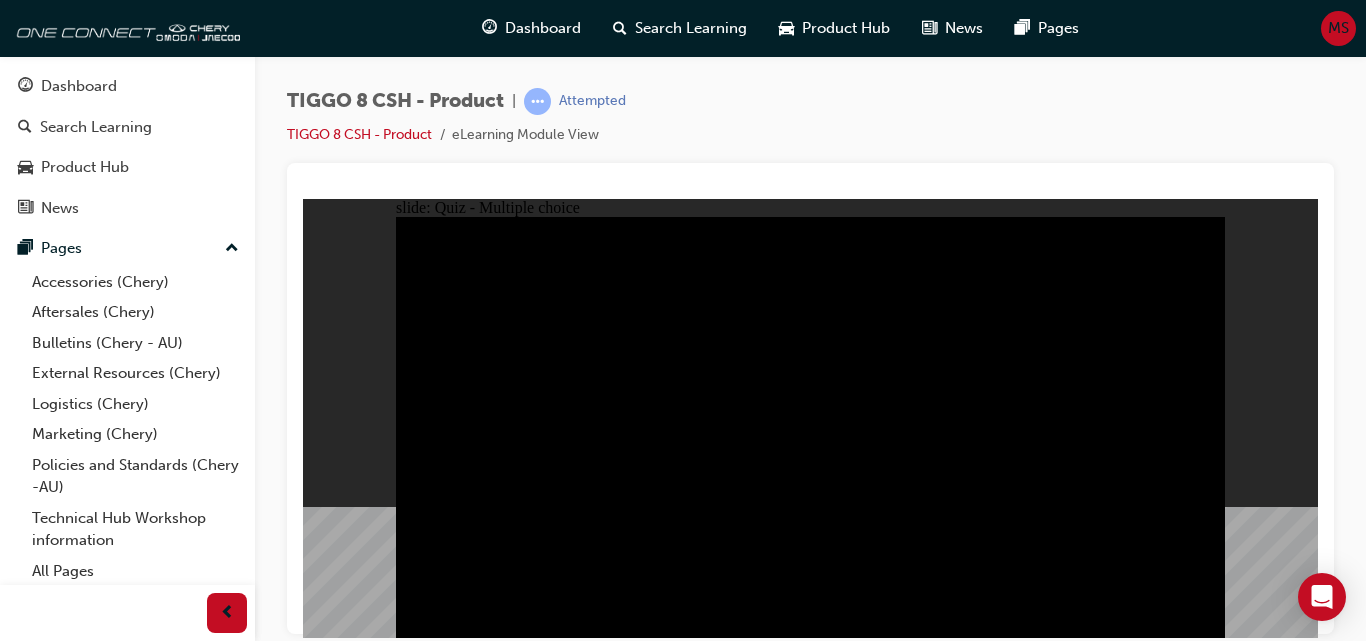 click 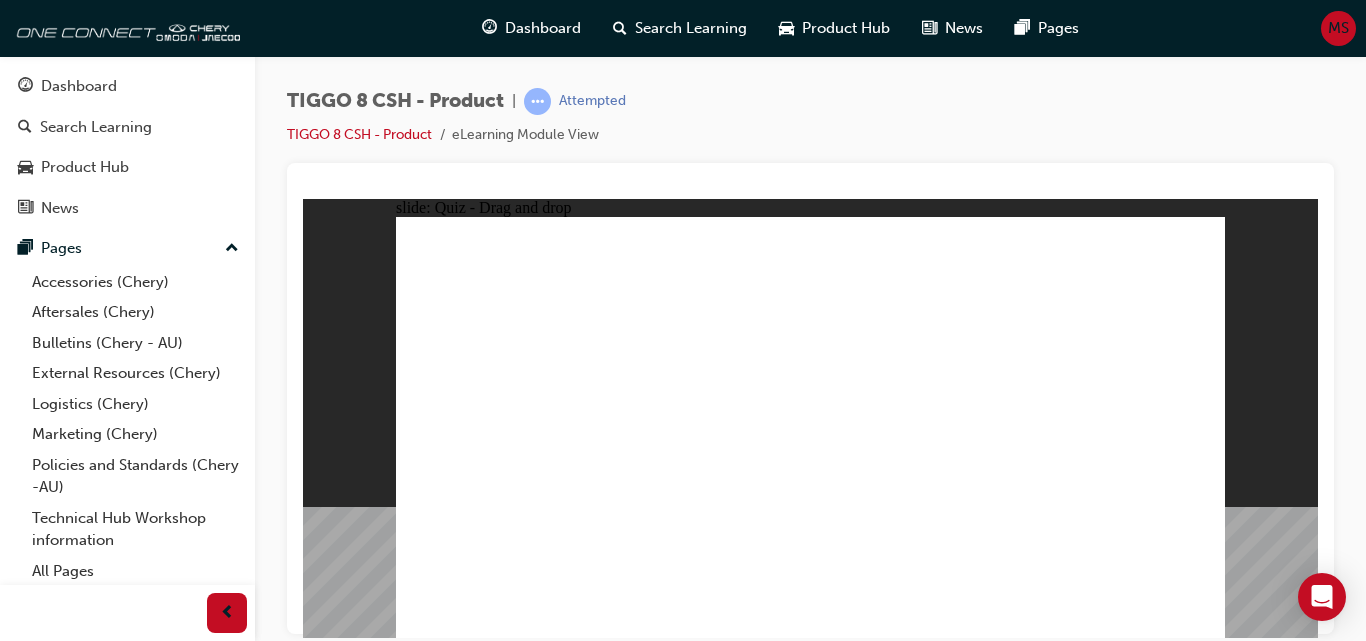 click 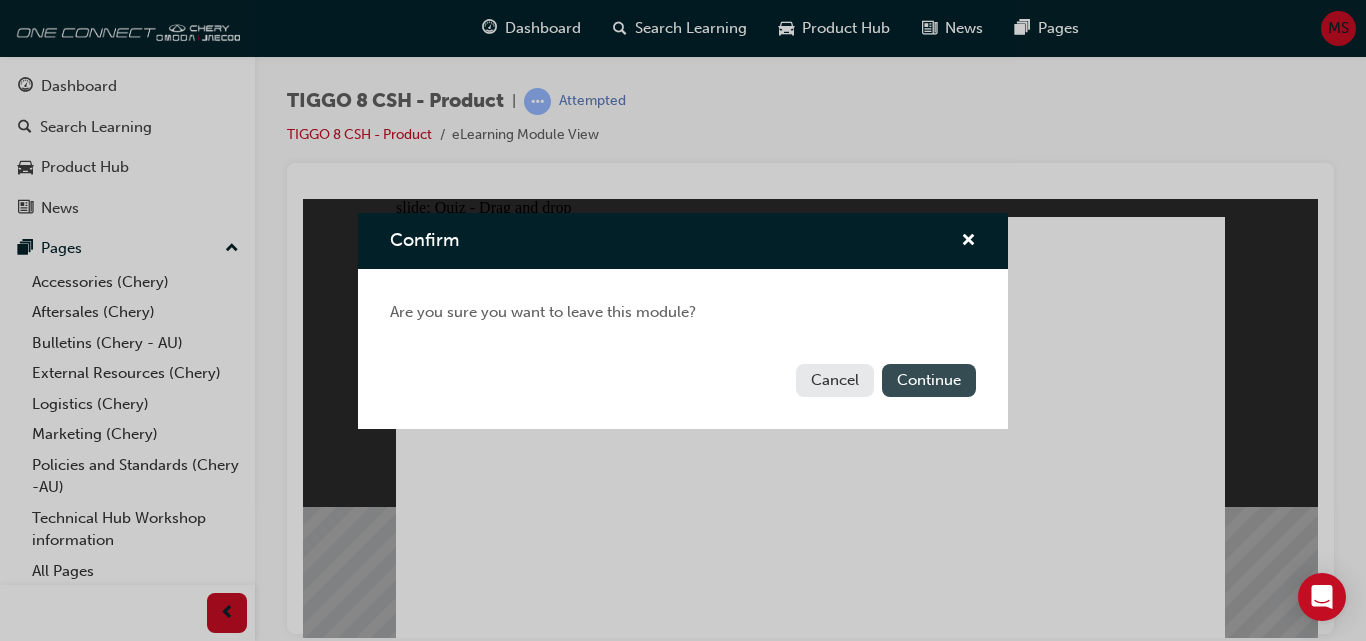 click on "Continue" at bounding box center [929, 380] 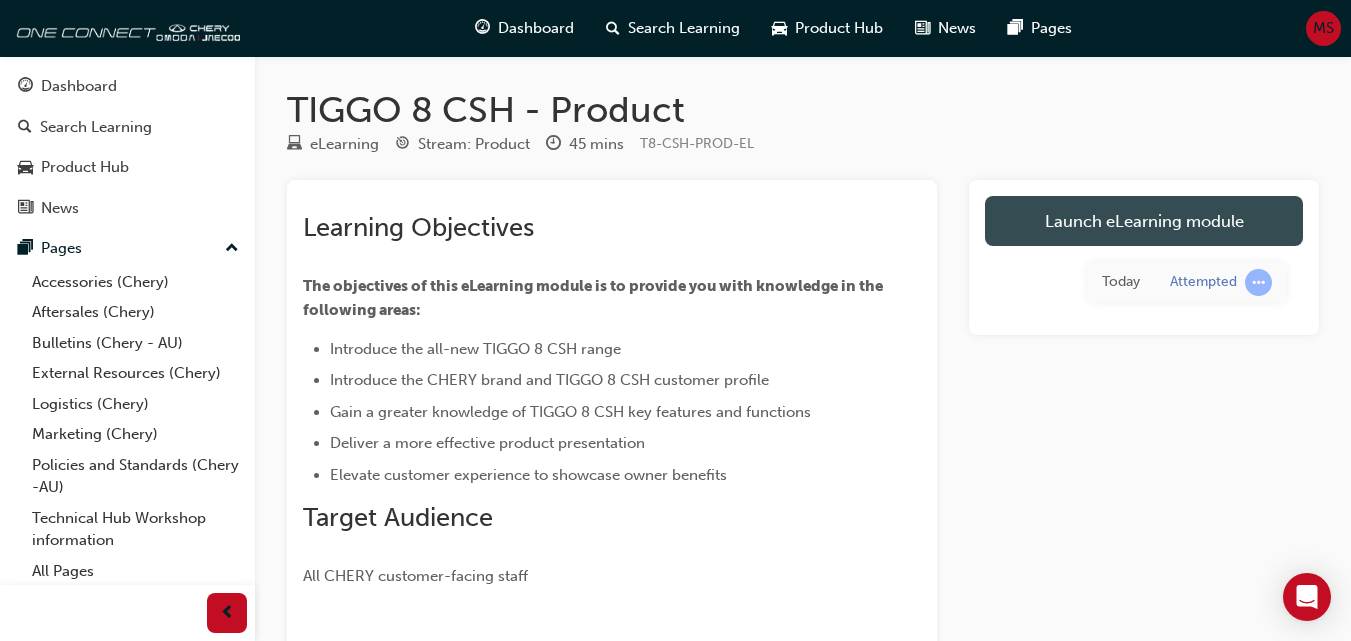 click on "Launch eLearning module" at bounding box center (1144, 221) 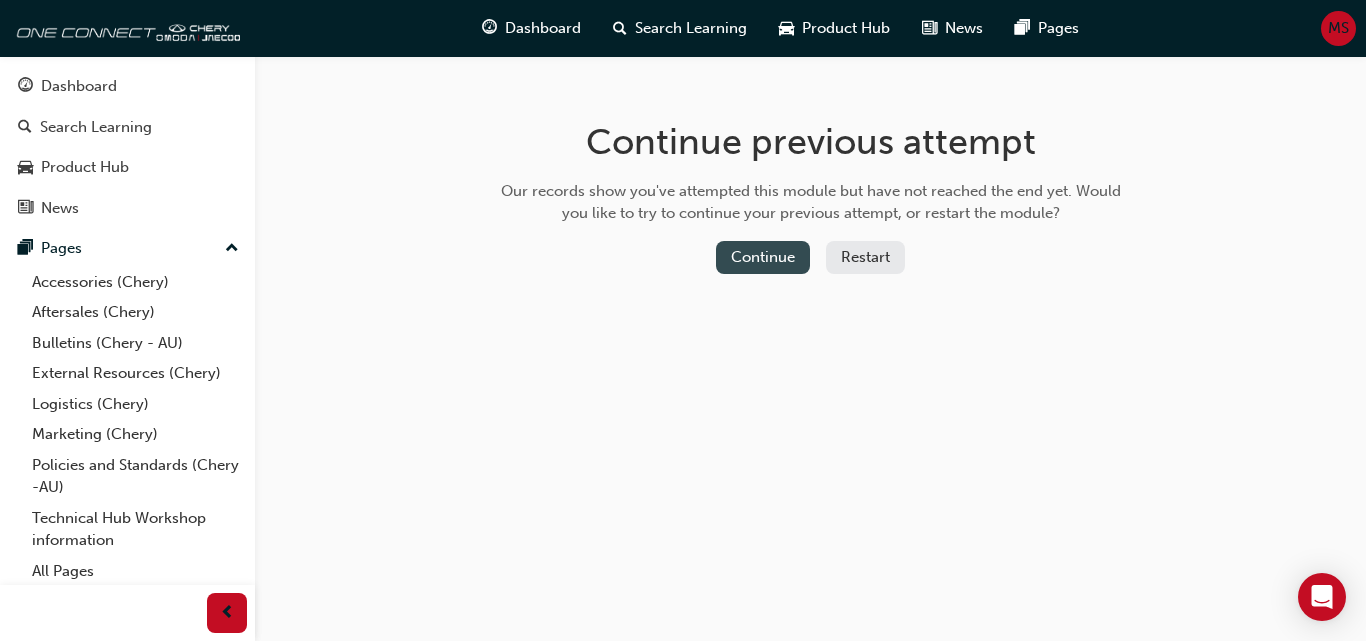 click on "Continue" at bounding box center [763, 257] 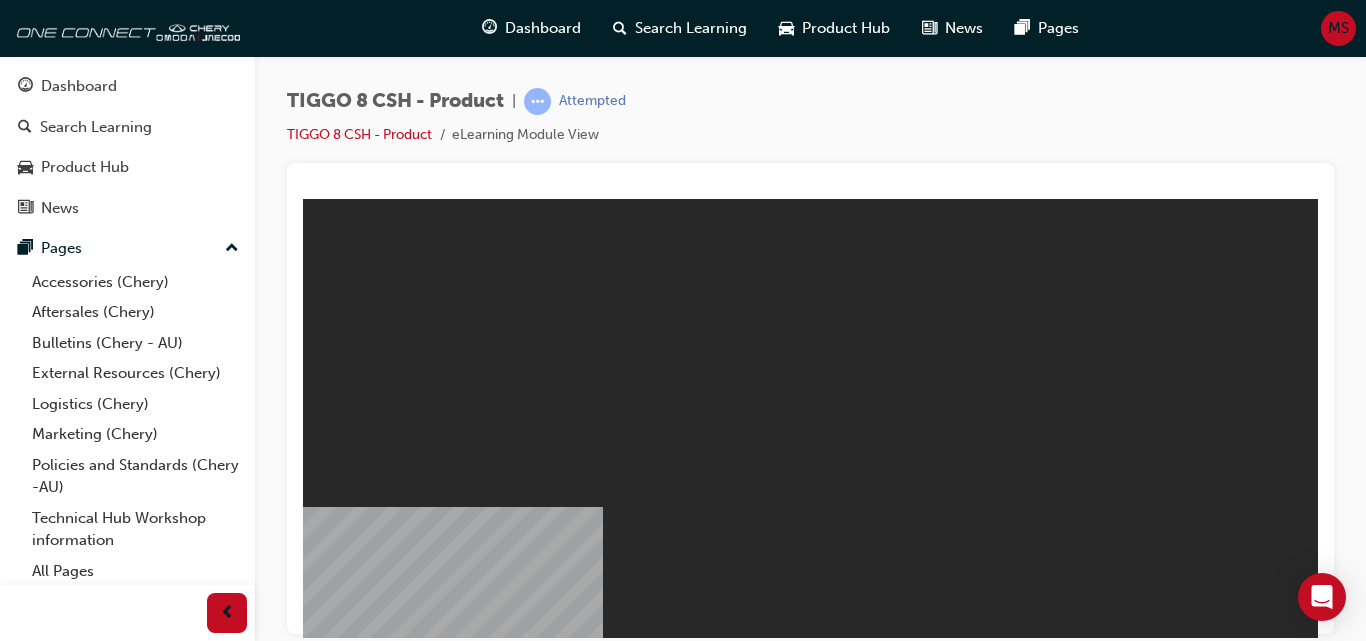 scroll, scrollTop: 0, scrollLeft: 0, axis: both 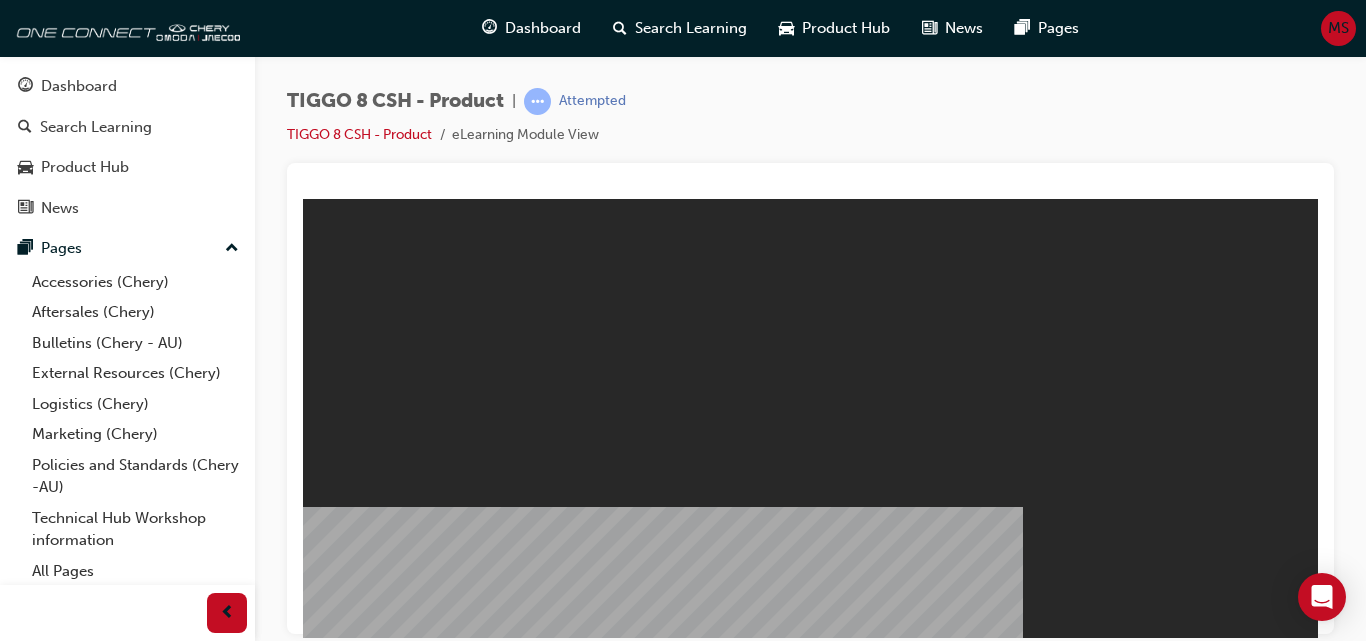 click on "Resume" at bounding box center [341, 1148] 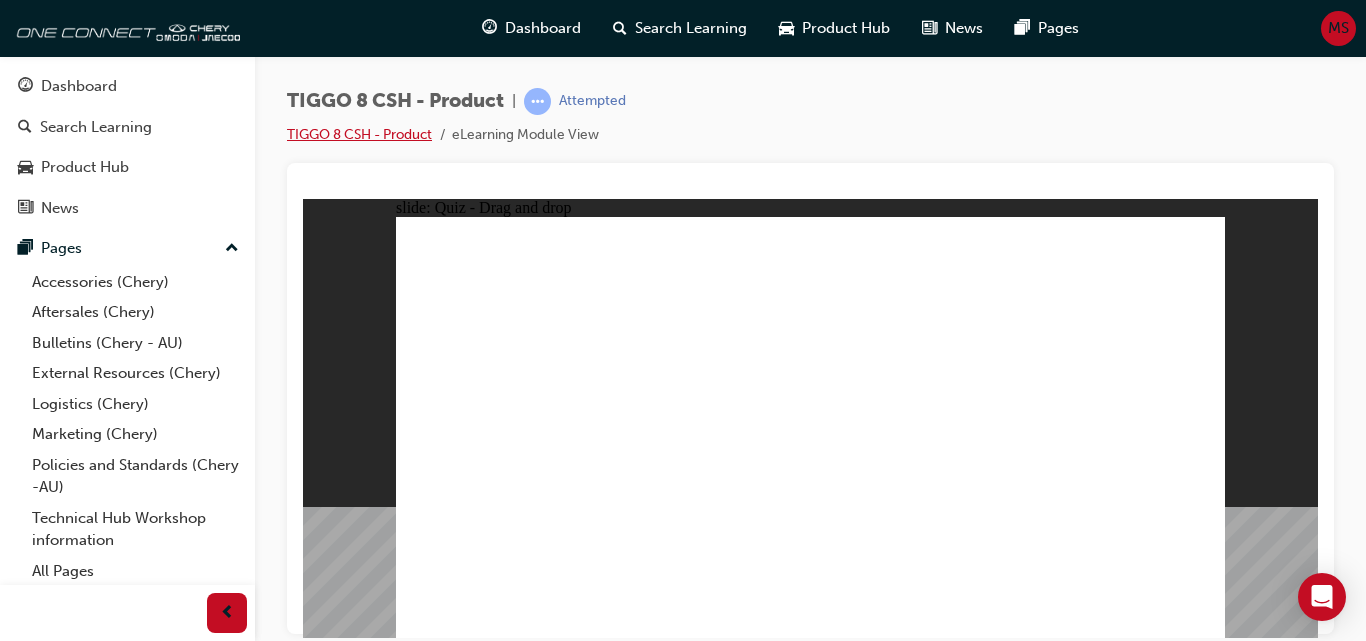 click on "TIGGO 8 CSH - Product" at bounding box center [359, 134] 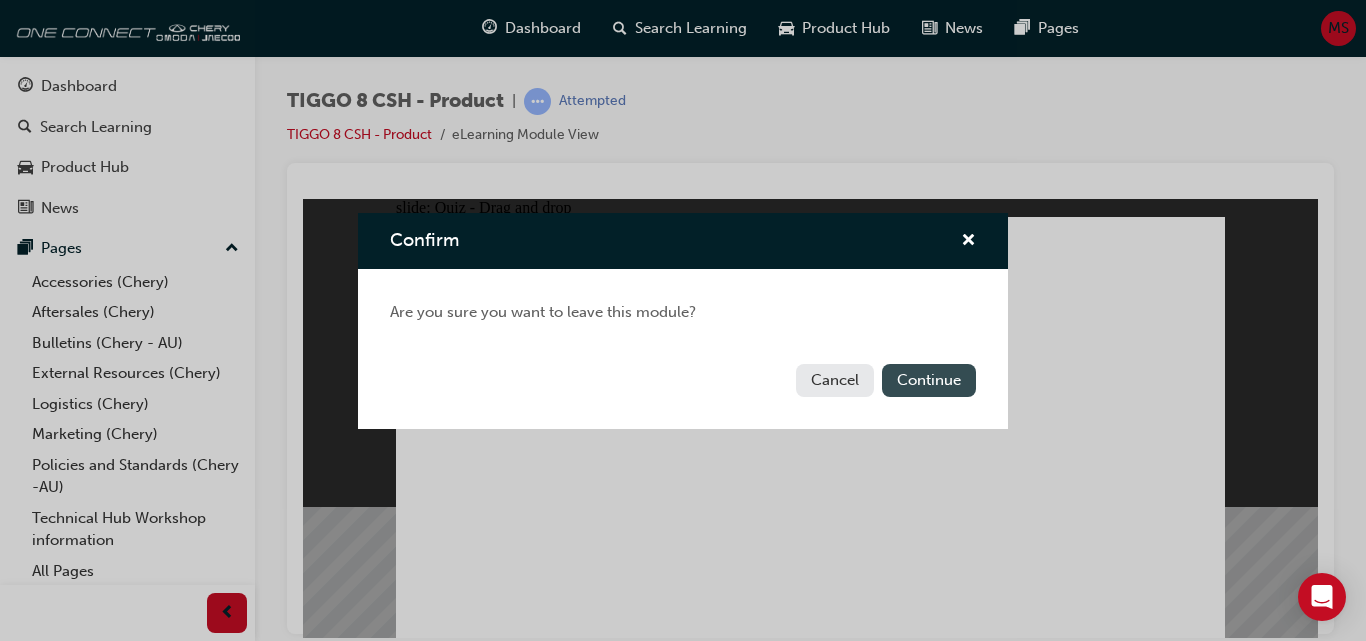 click on "Continue" at bounding box center (929, 380) 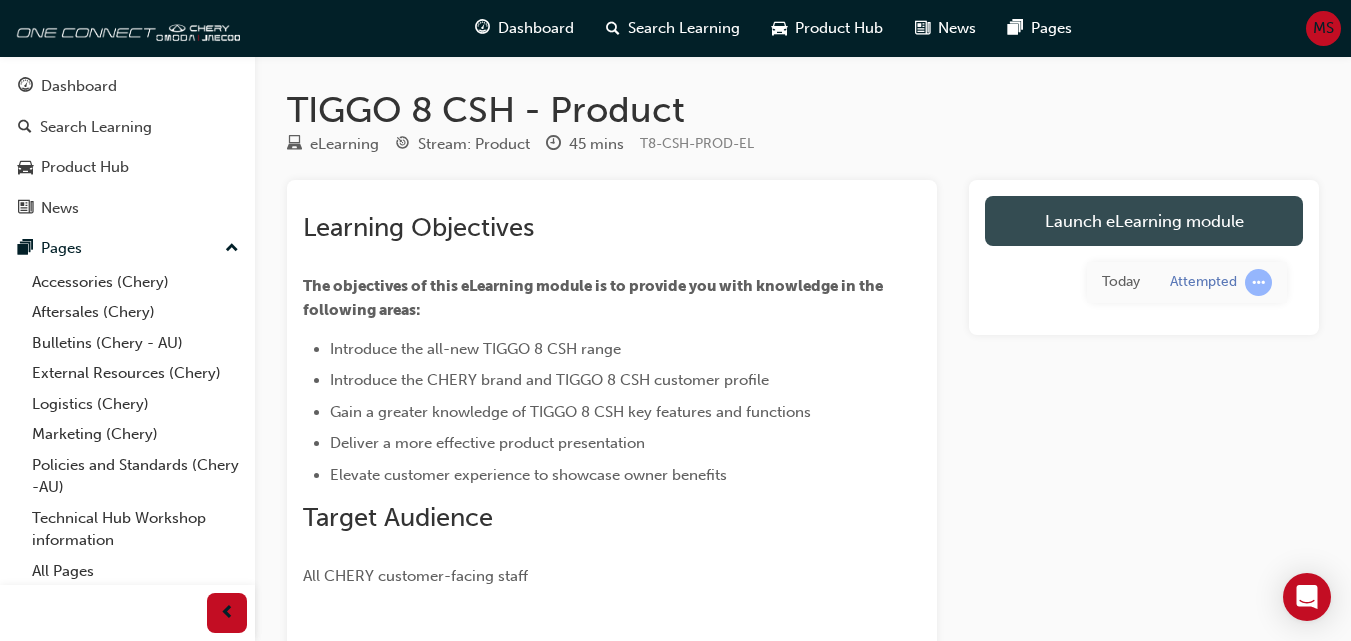 click on "Launch eLearning module" at bounding box center (1144, 221) 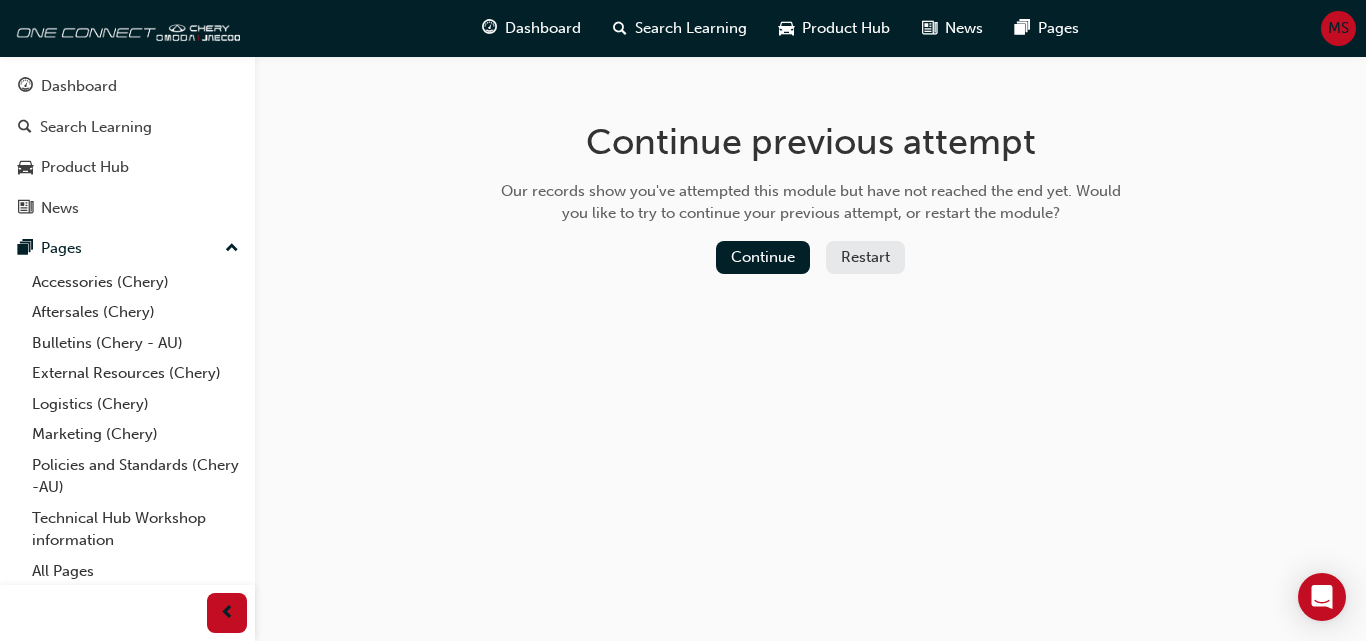 click on "Restart" at bounding box center [865, 257] 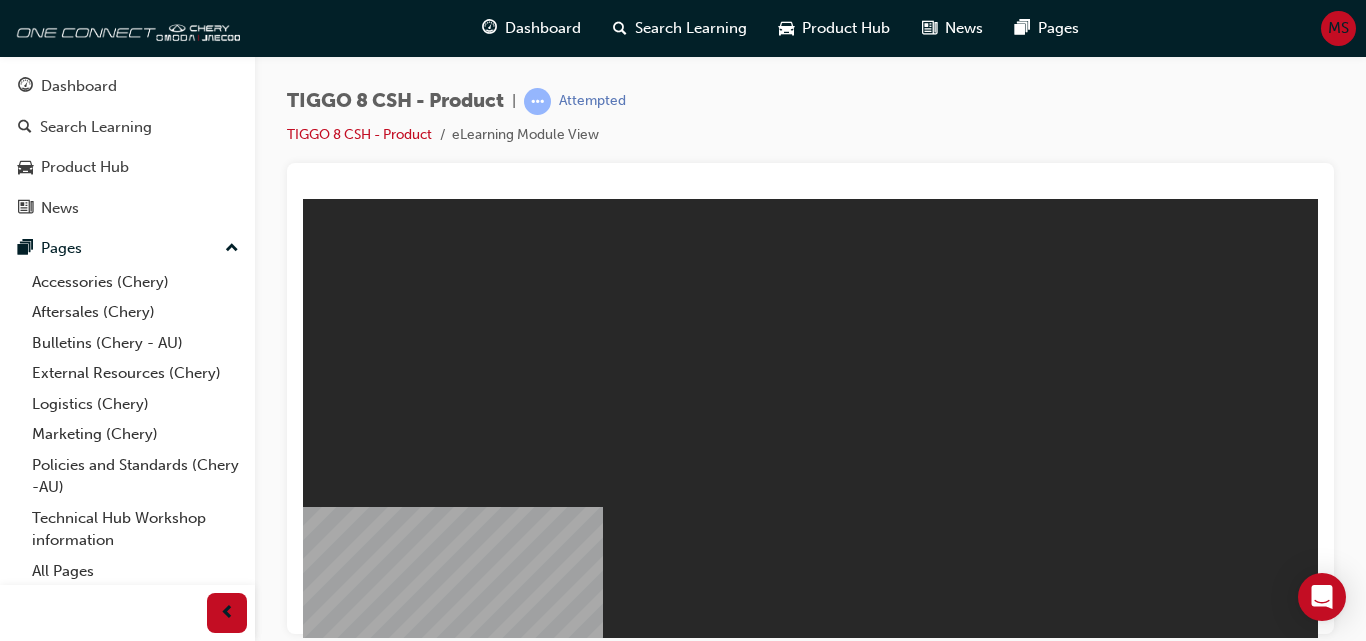 scroll, scrollTop: 0, scrollLeft: 0, axis: both 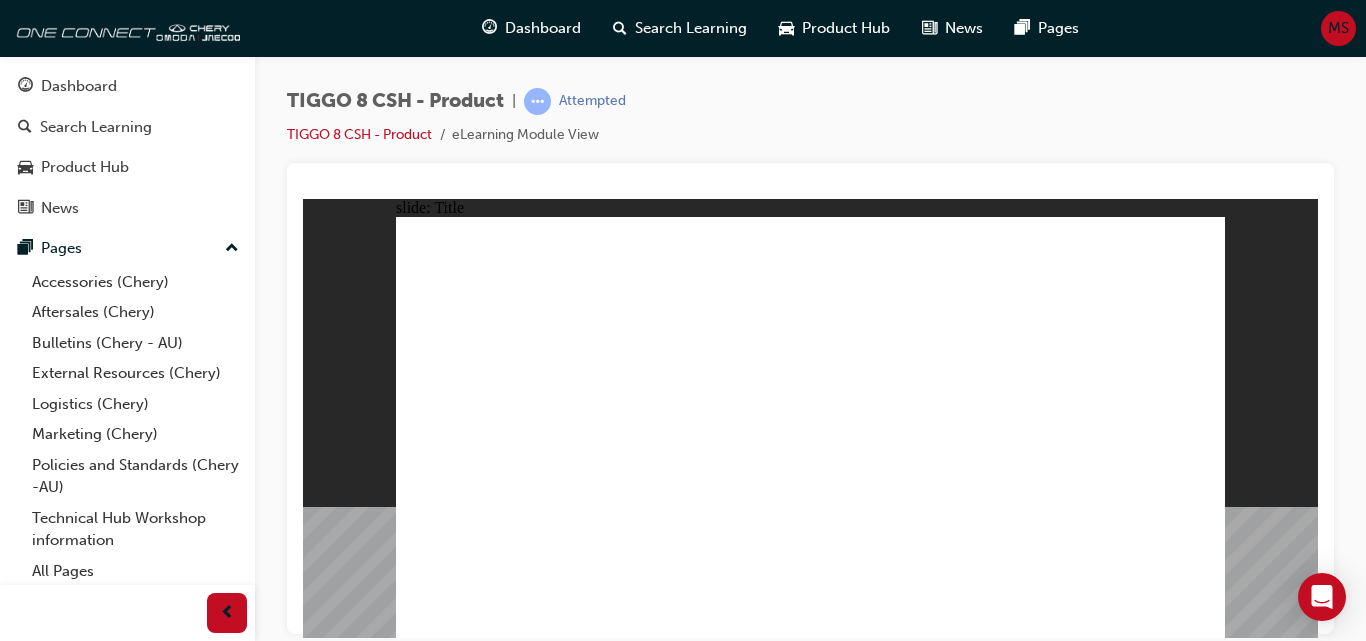 click 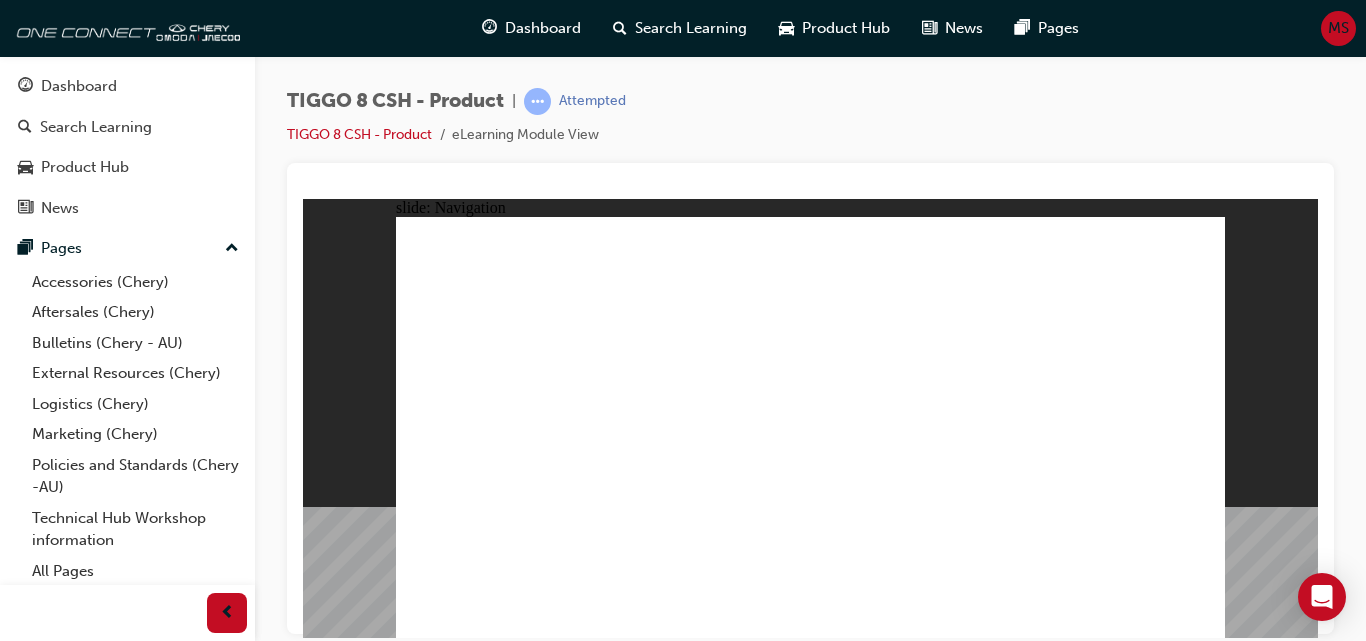 click 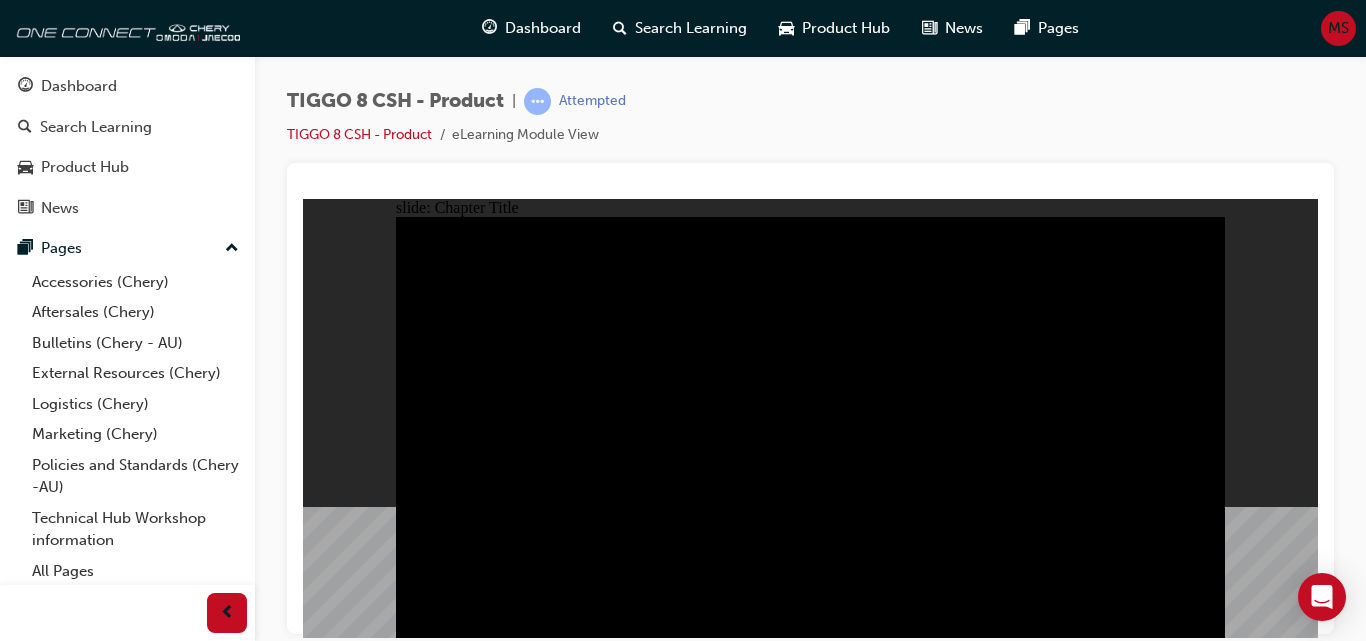 click 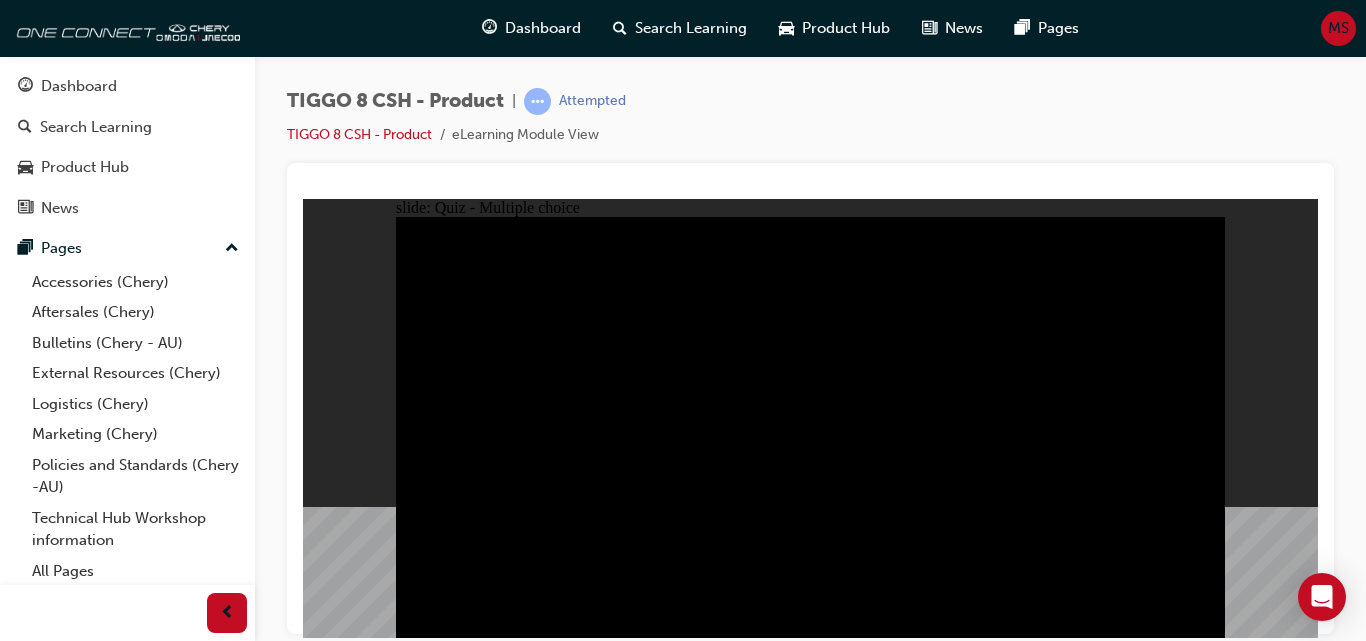 click 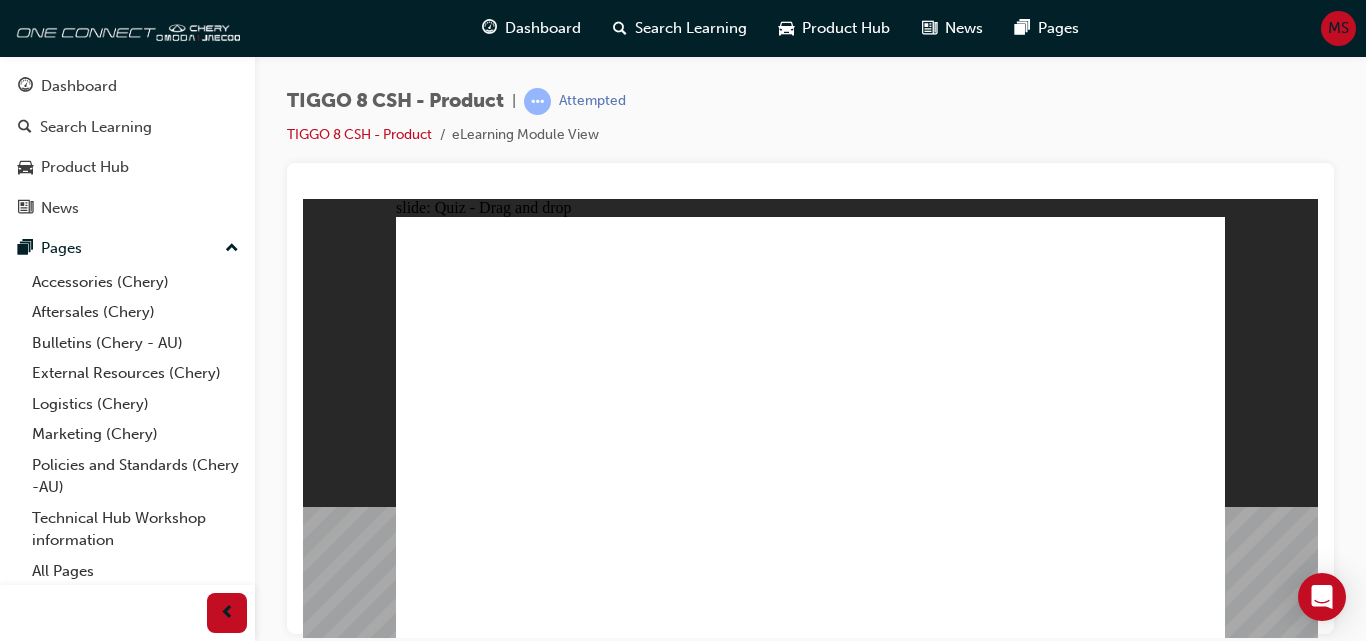 drag, startPoint x: 819, startPoint y: 255, endPoint x: 1008, endPoint y: 435, distance: 261 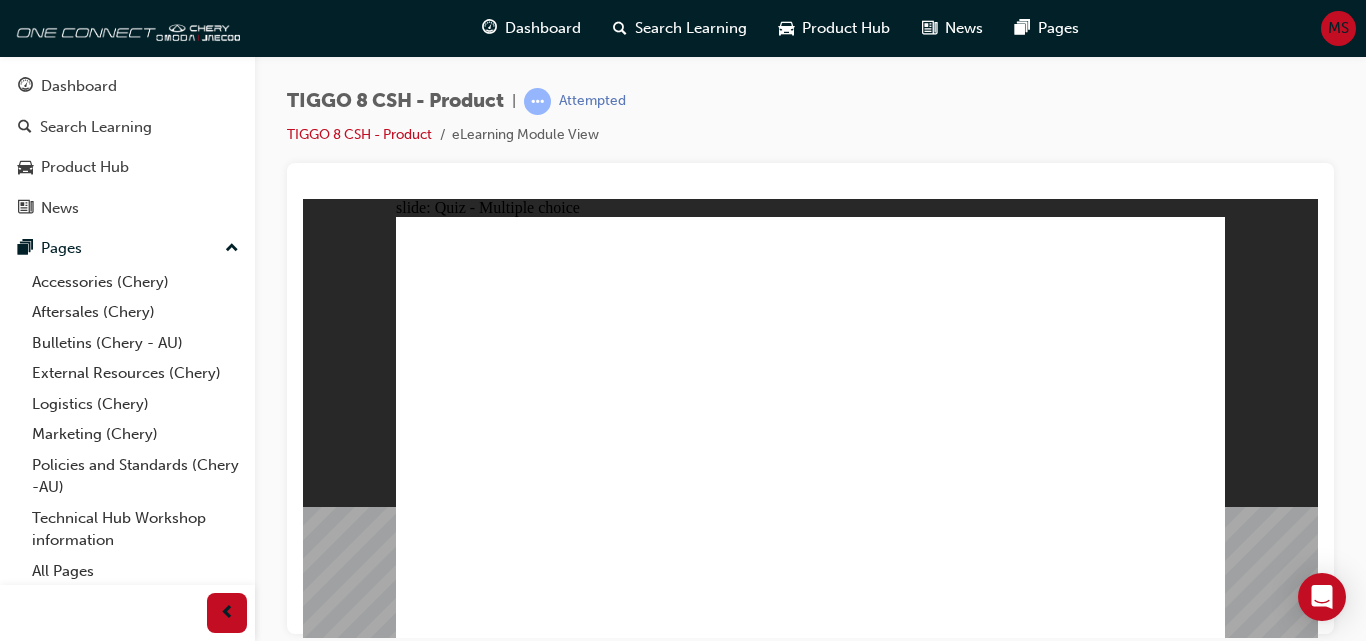 click 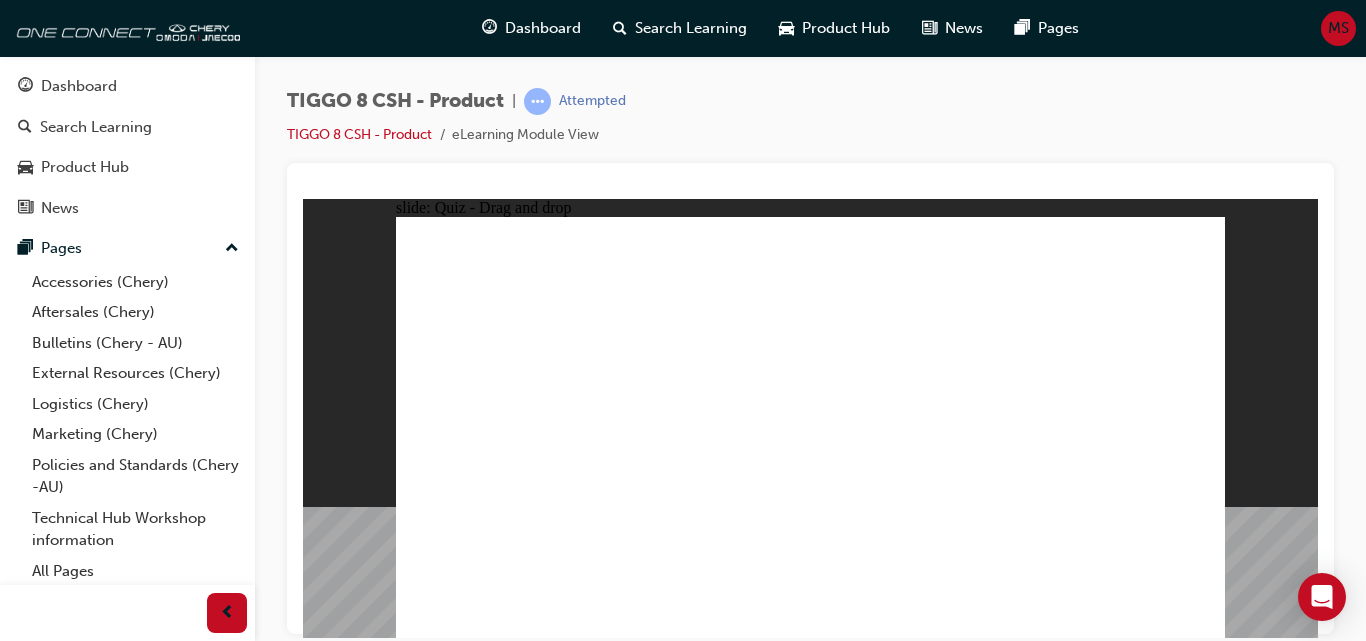 drag, startPoint x: 845, startPoint y: 265, endPoint x: 930, endPoint y: 481, distance: 232.12282 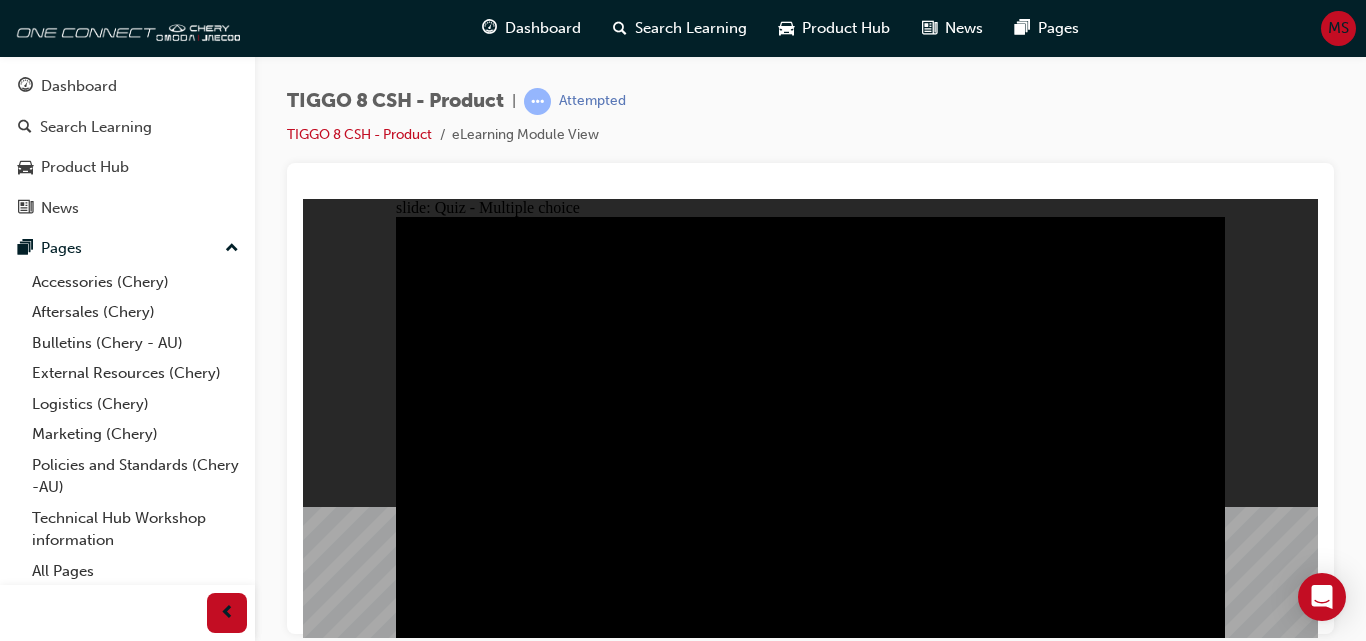 click 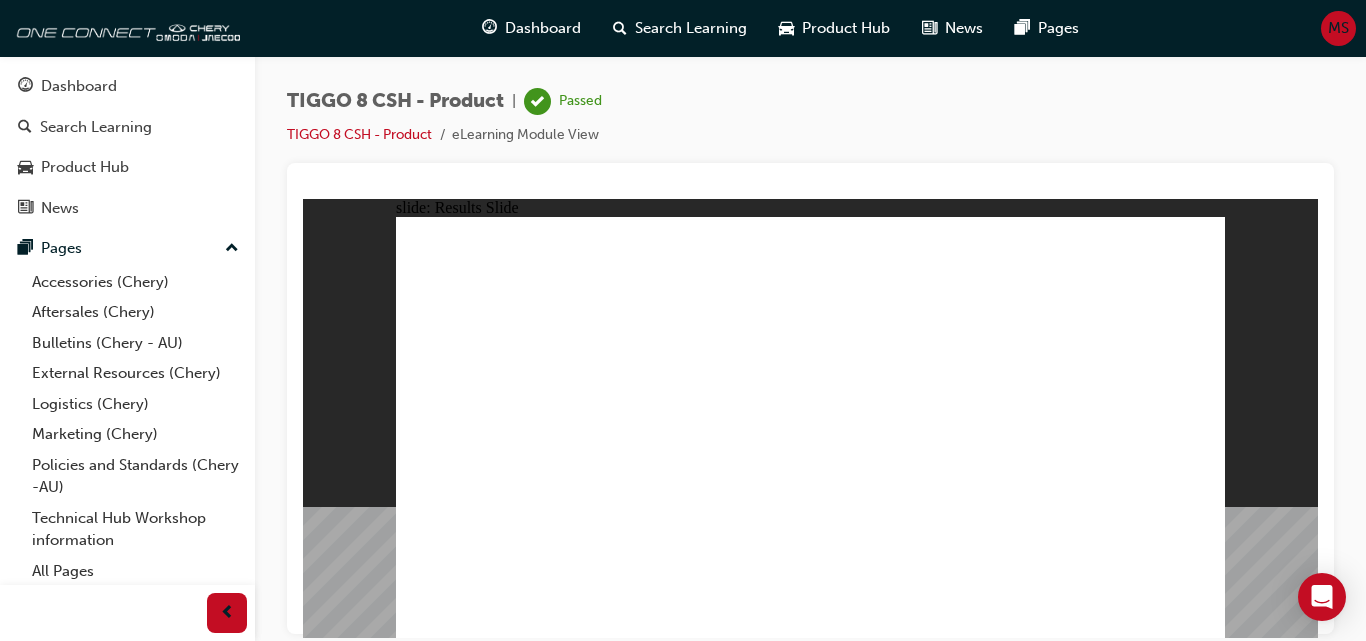 click 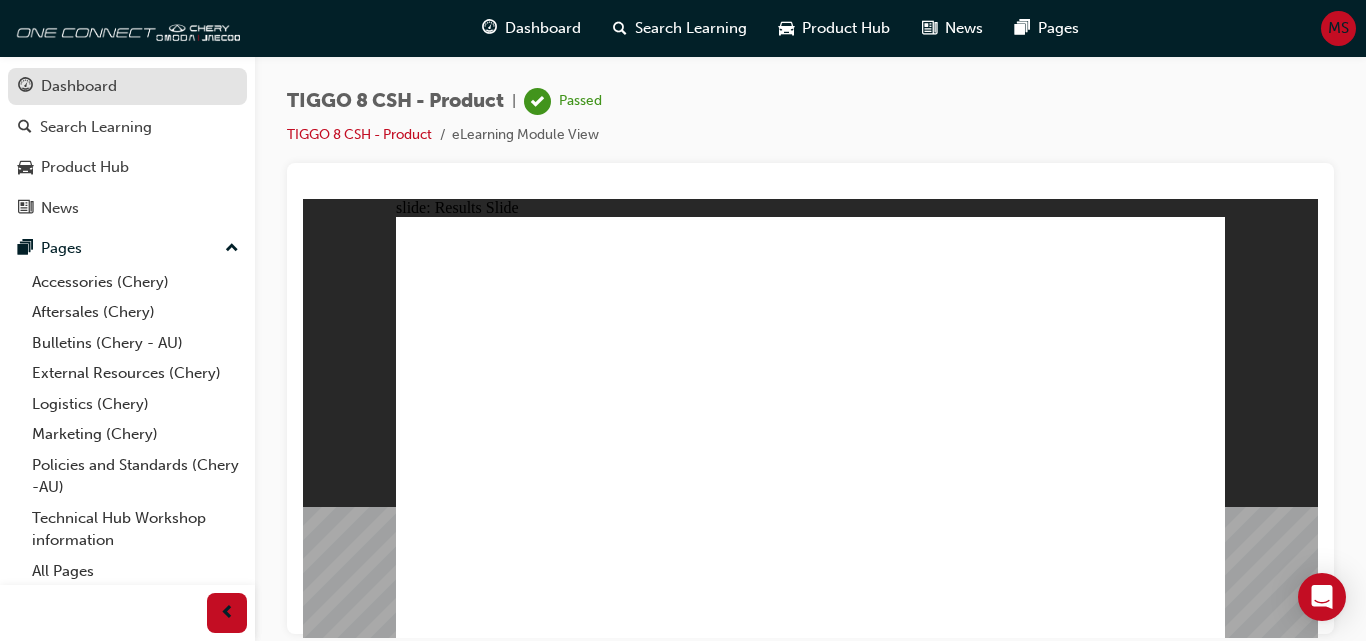 click on "Dashboard" at bounding box center (127, 86) 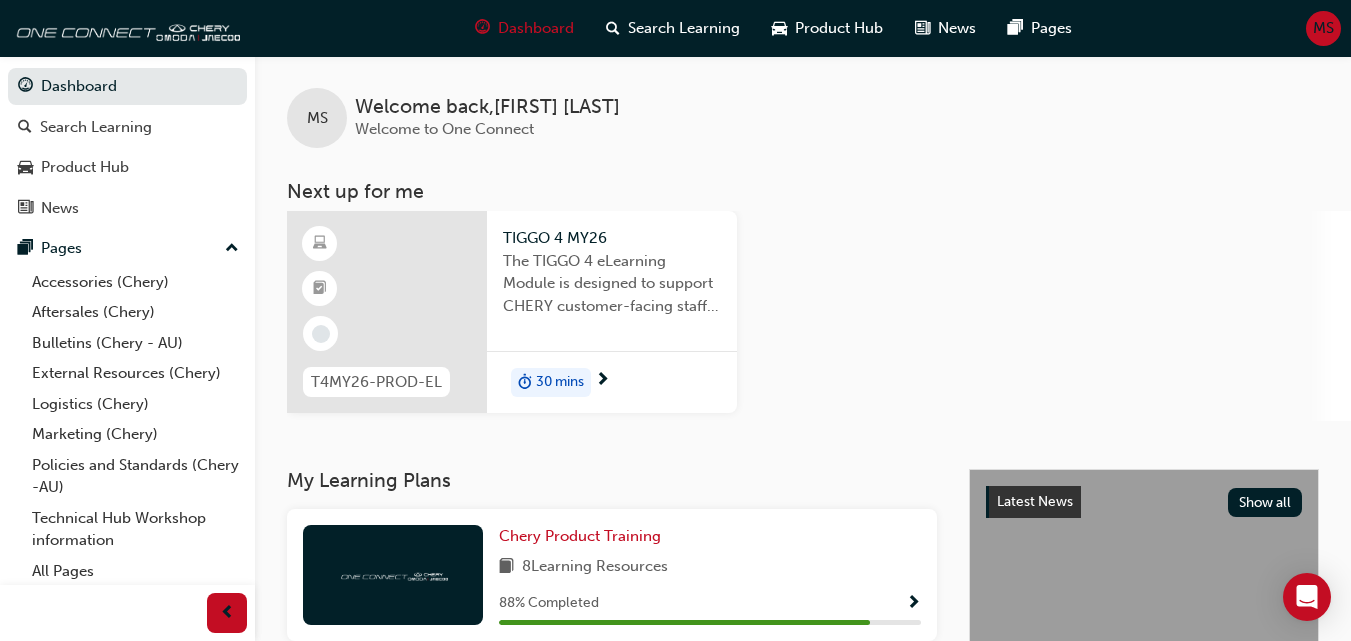 click on "30 mins" at bounding box center [560, 382] 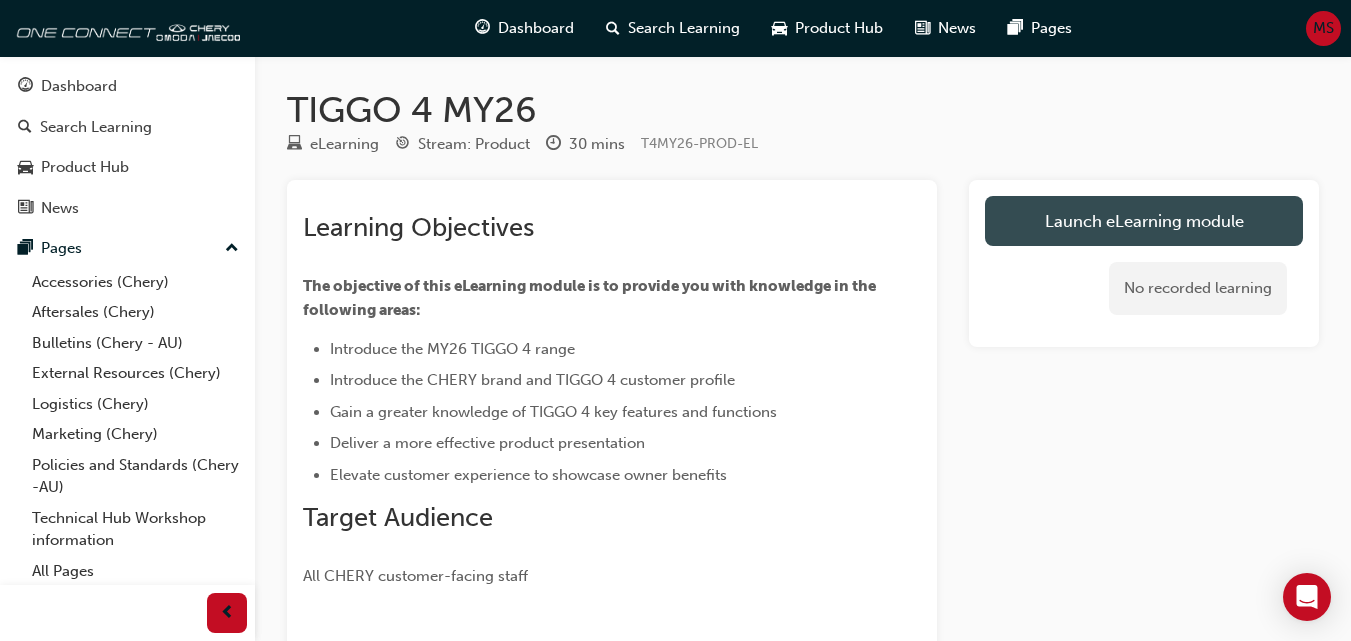 click on "Launch eLearning module" at bounding box center (1144, 221) 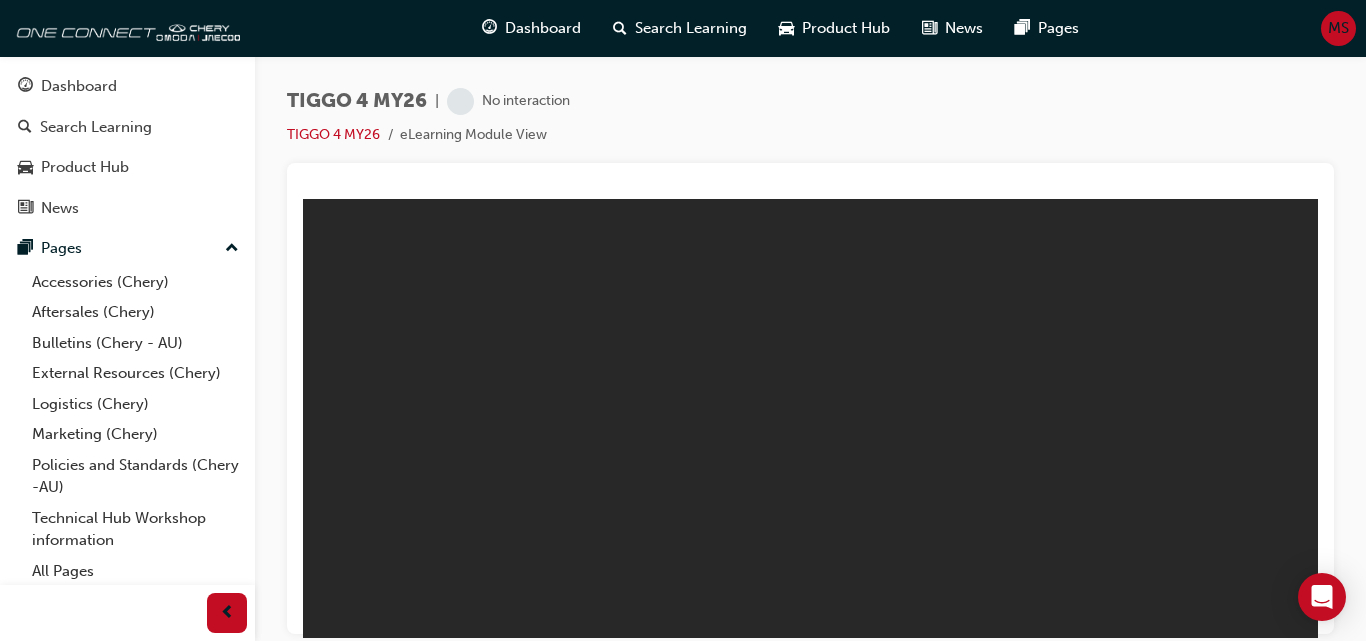 scroll, scrollTop: 0, scrollLeft: 0, axis: both 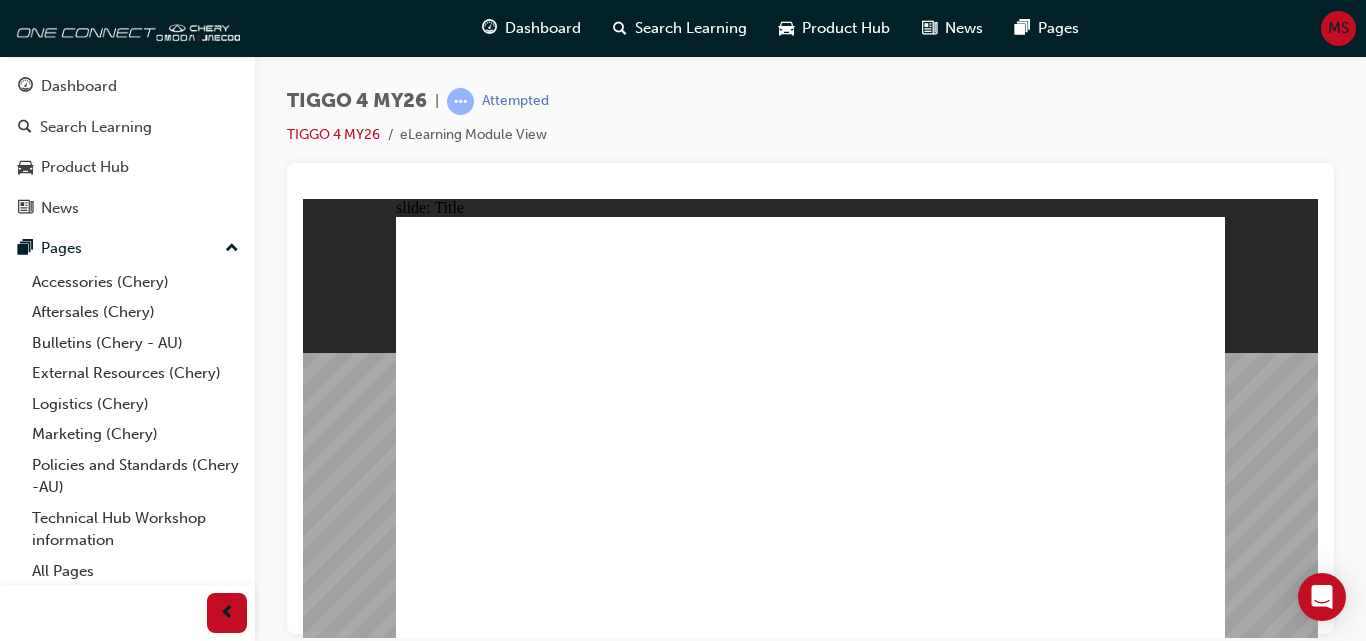 click 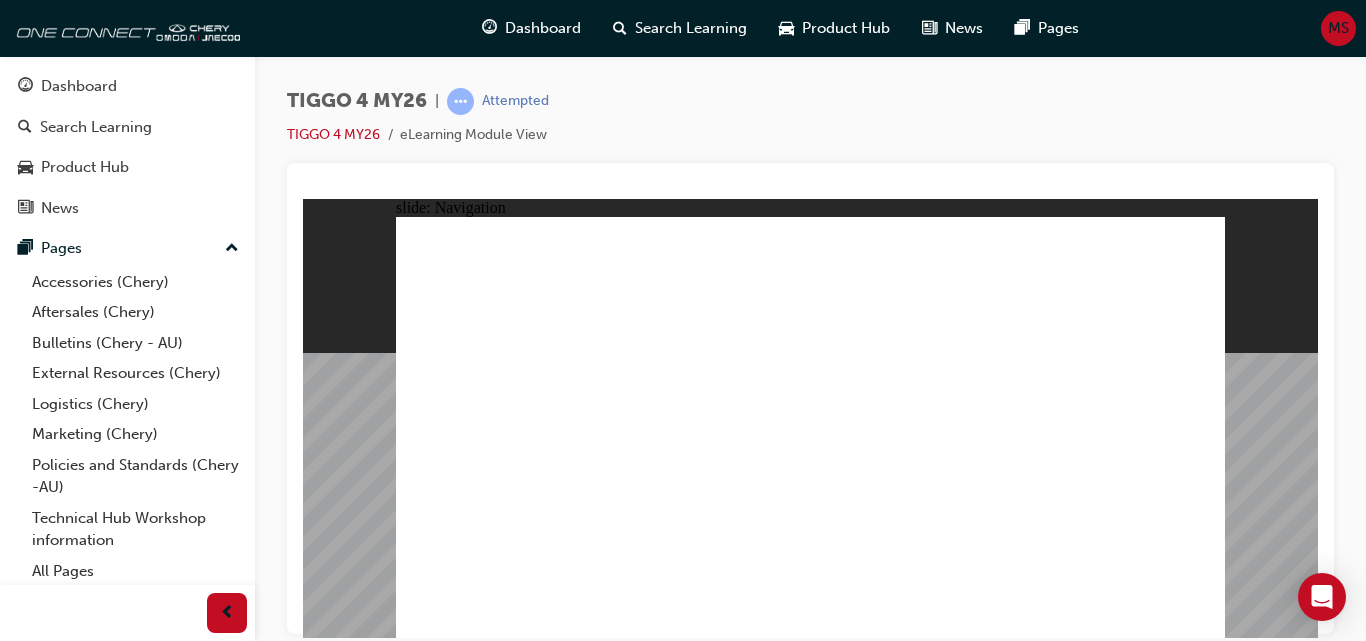 click 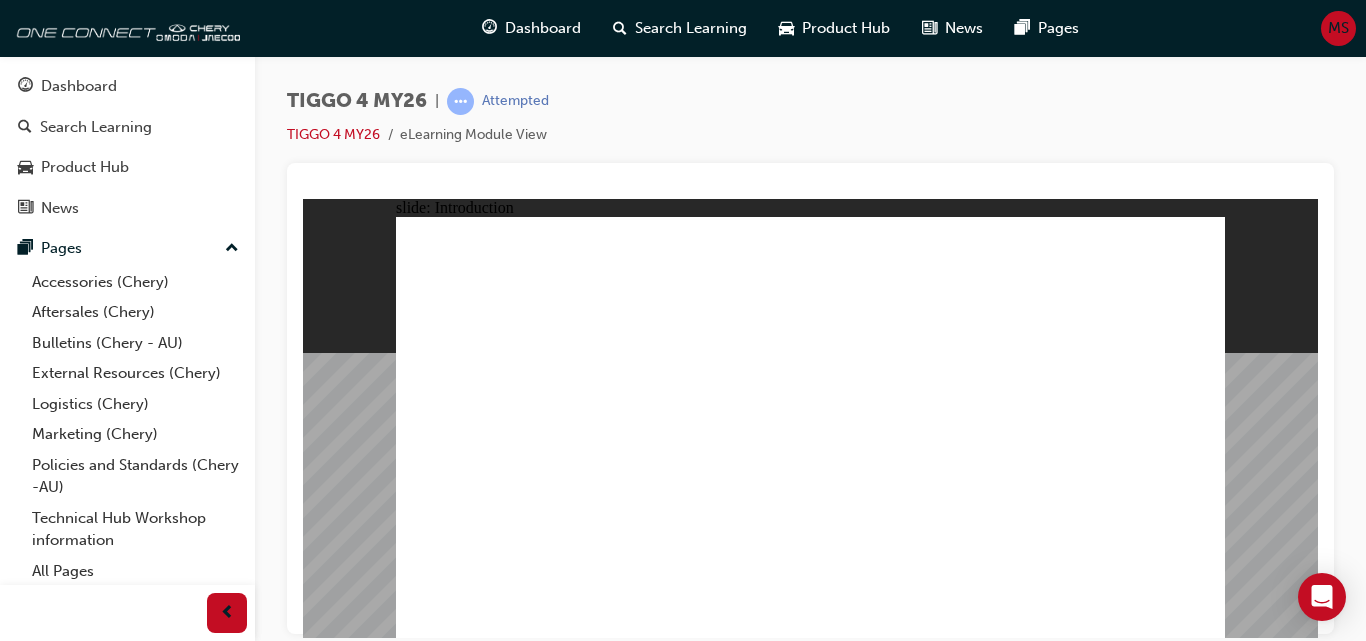 click 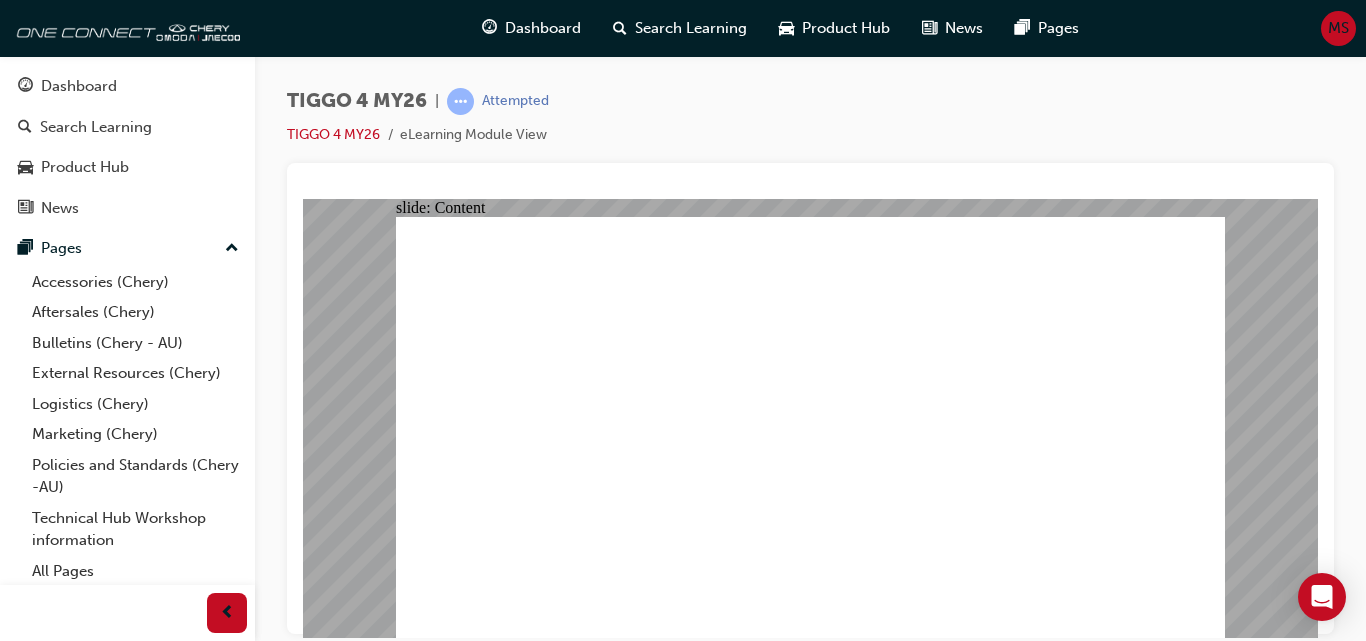 click 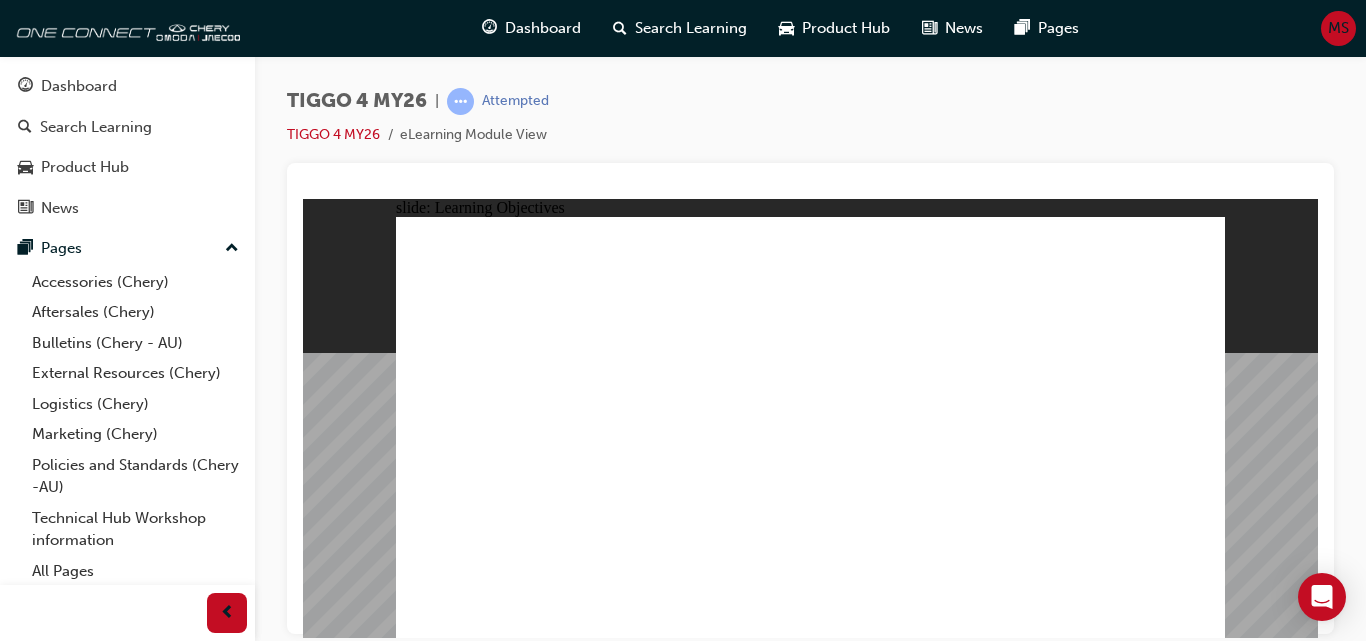 click 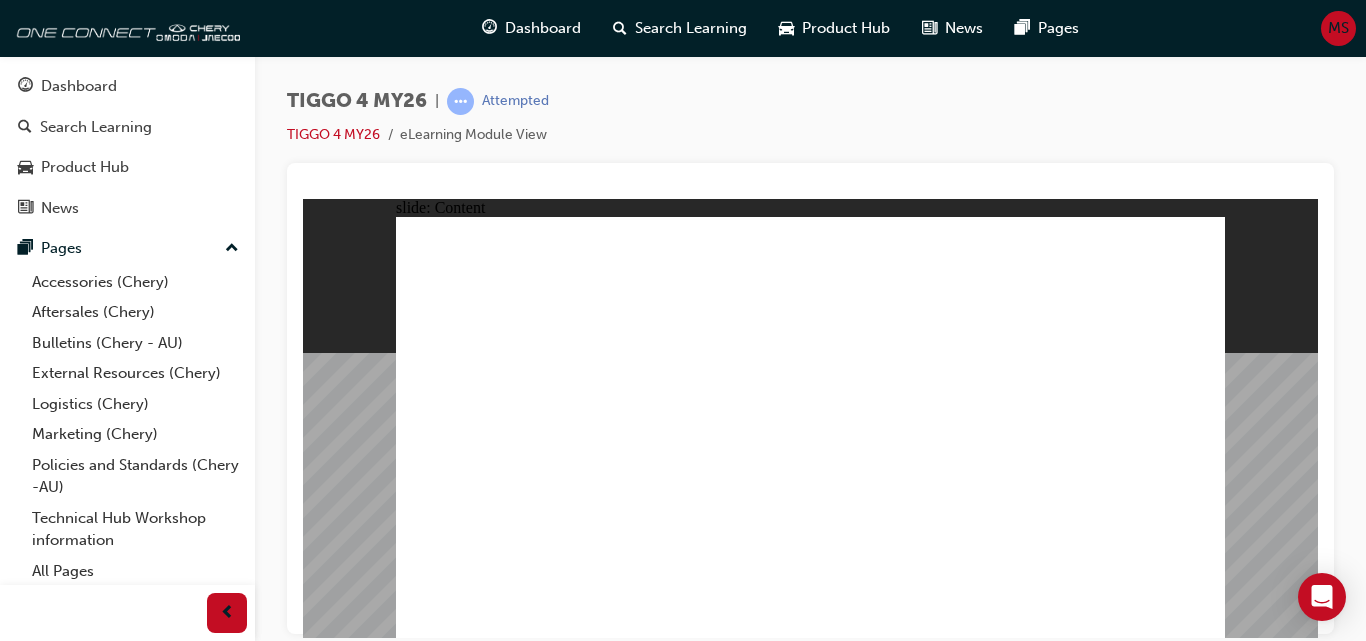 click 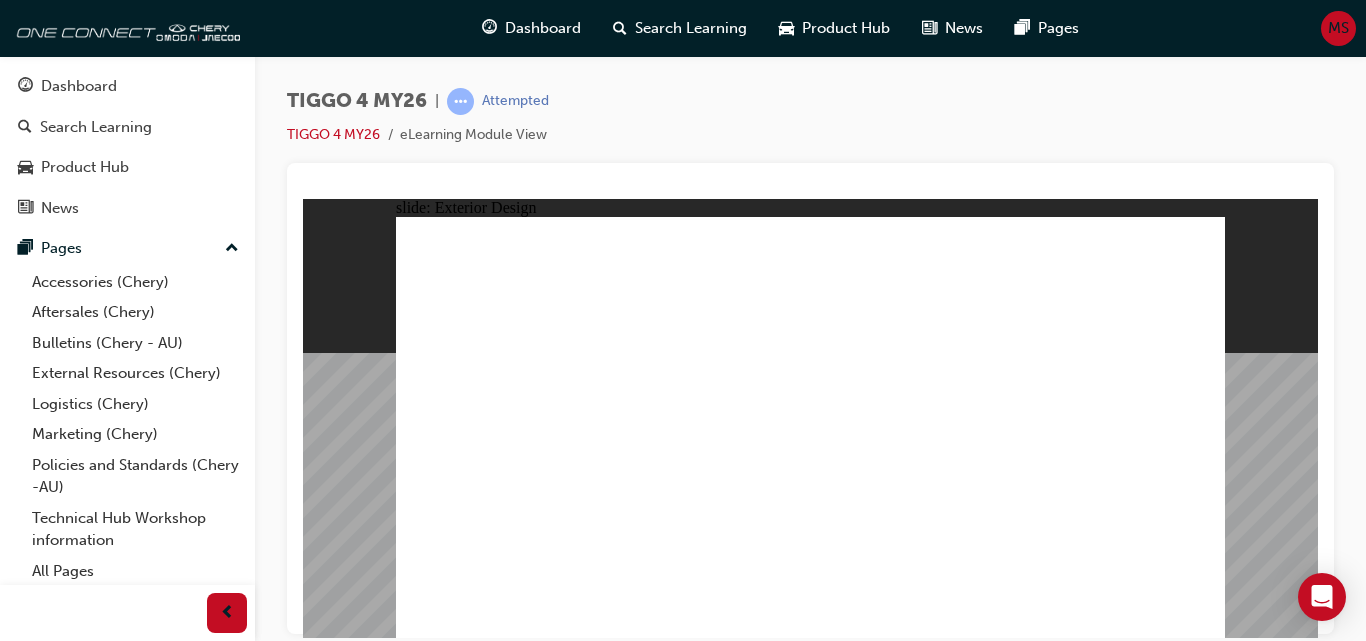 click 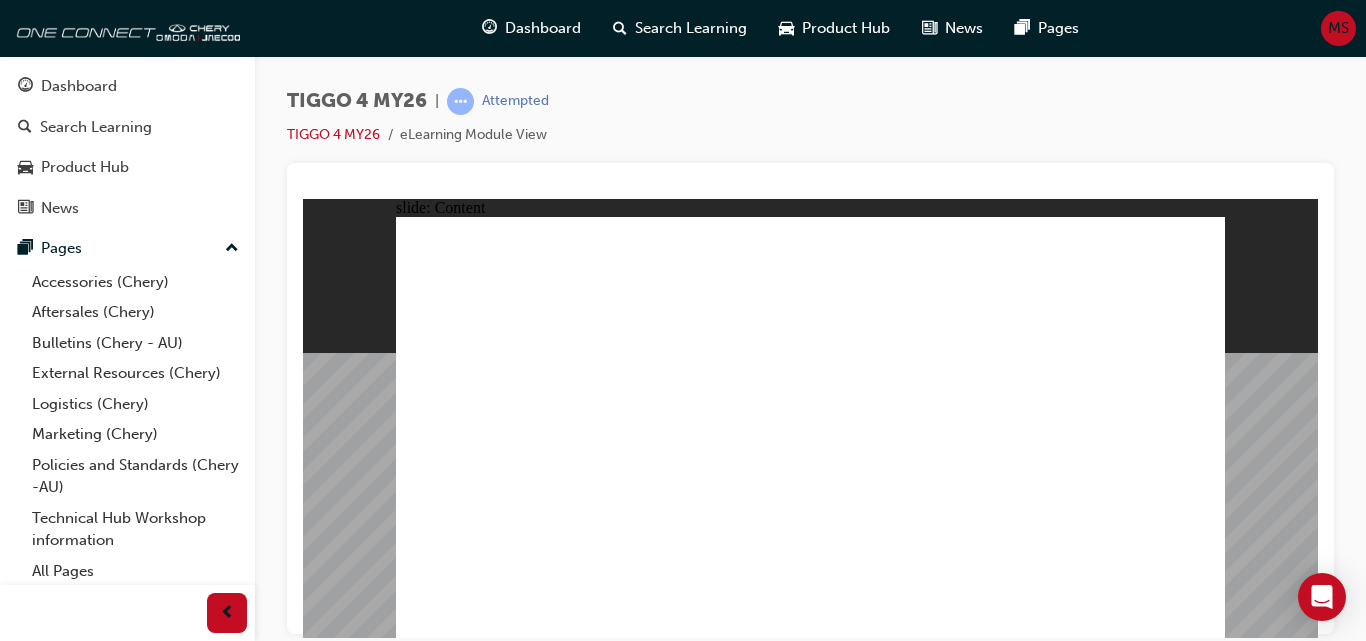 click 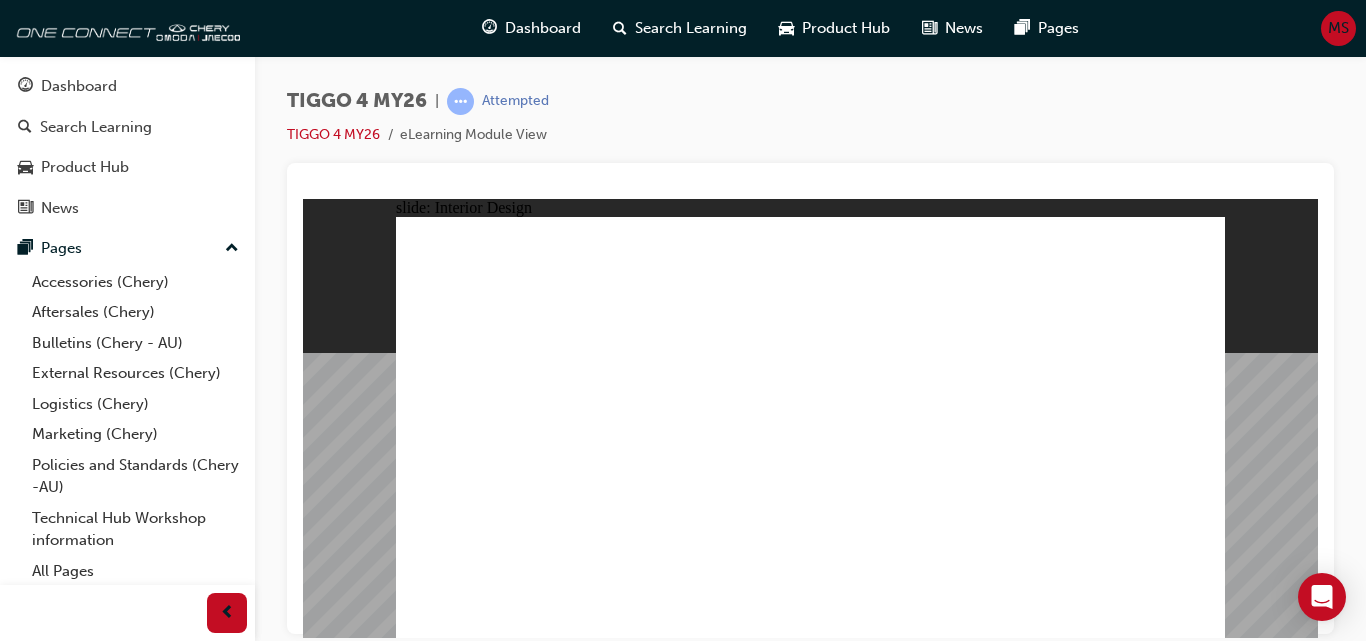click 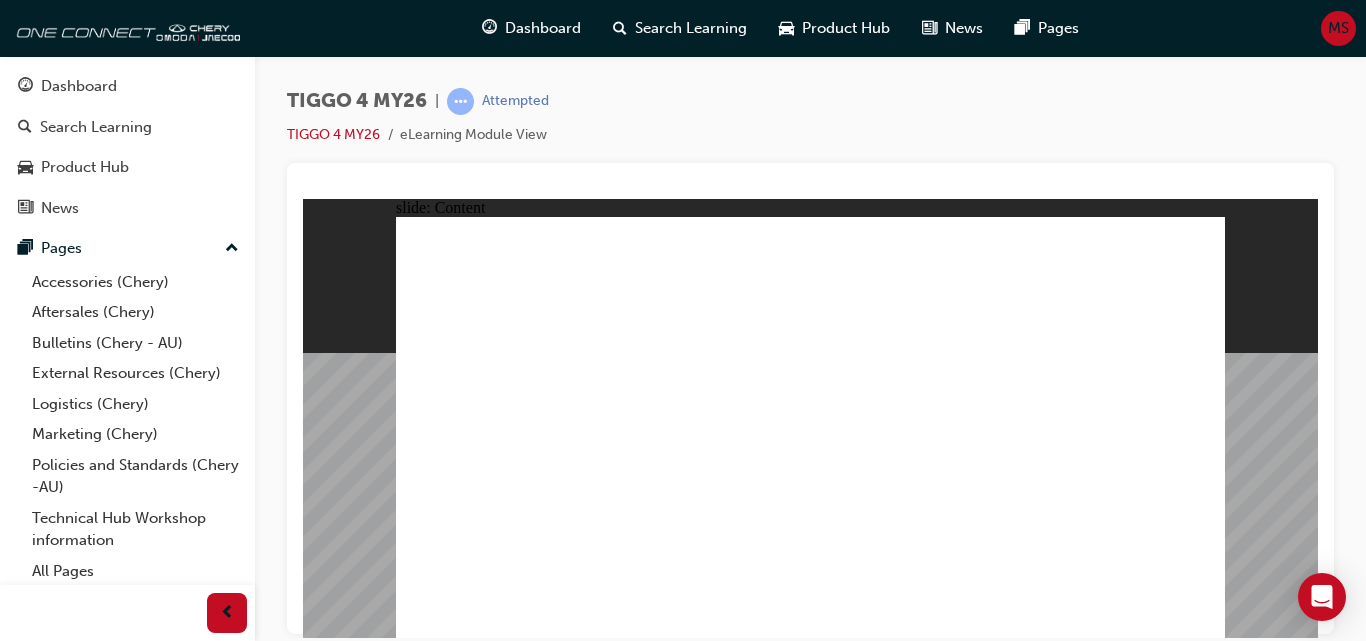 click 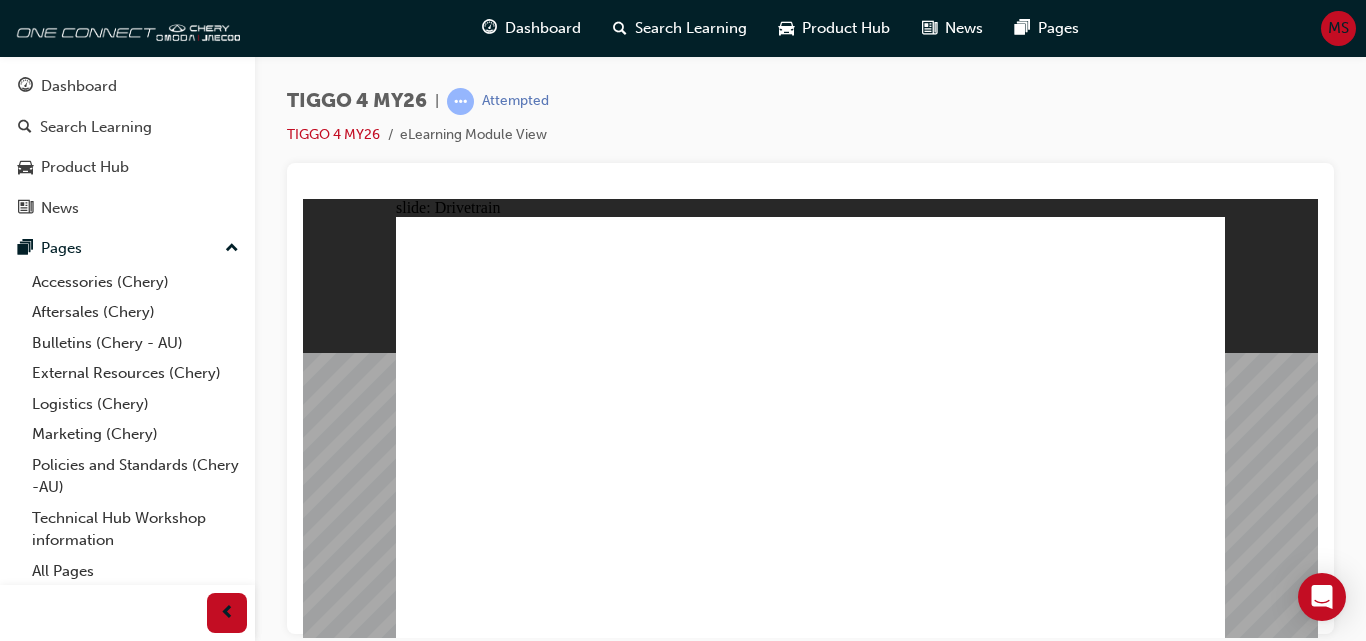 click 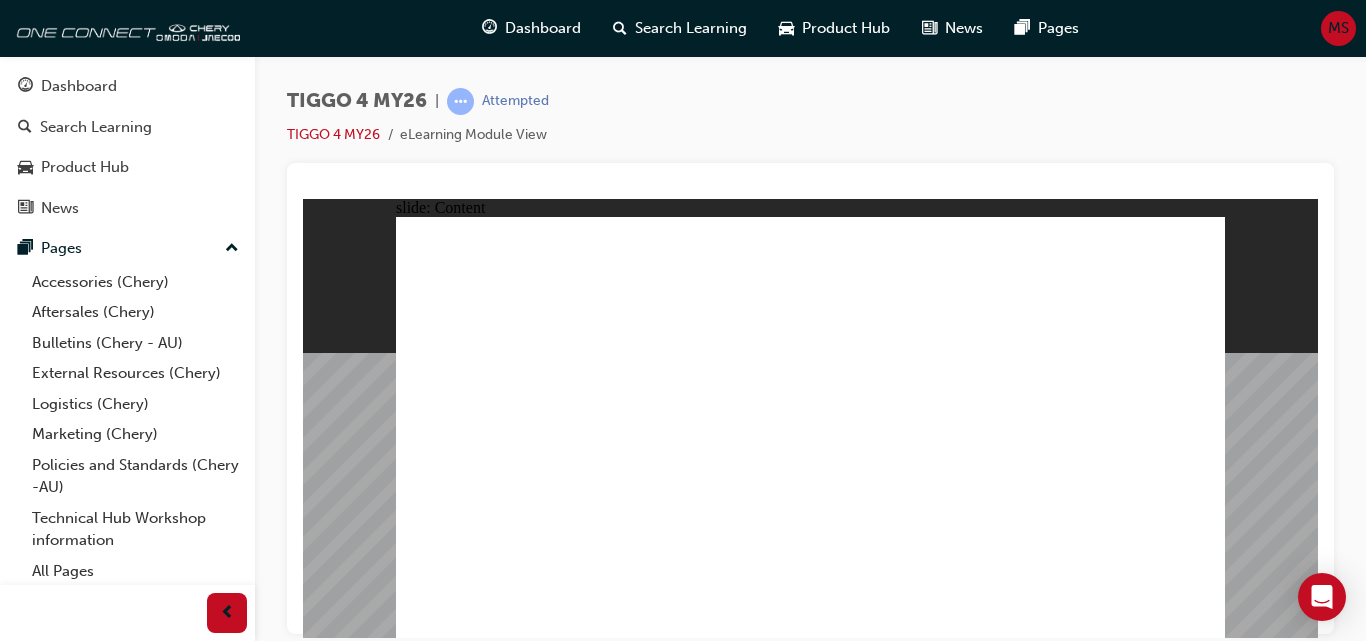 click 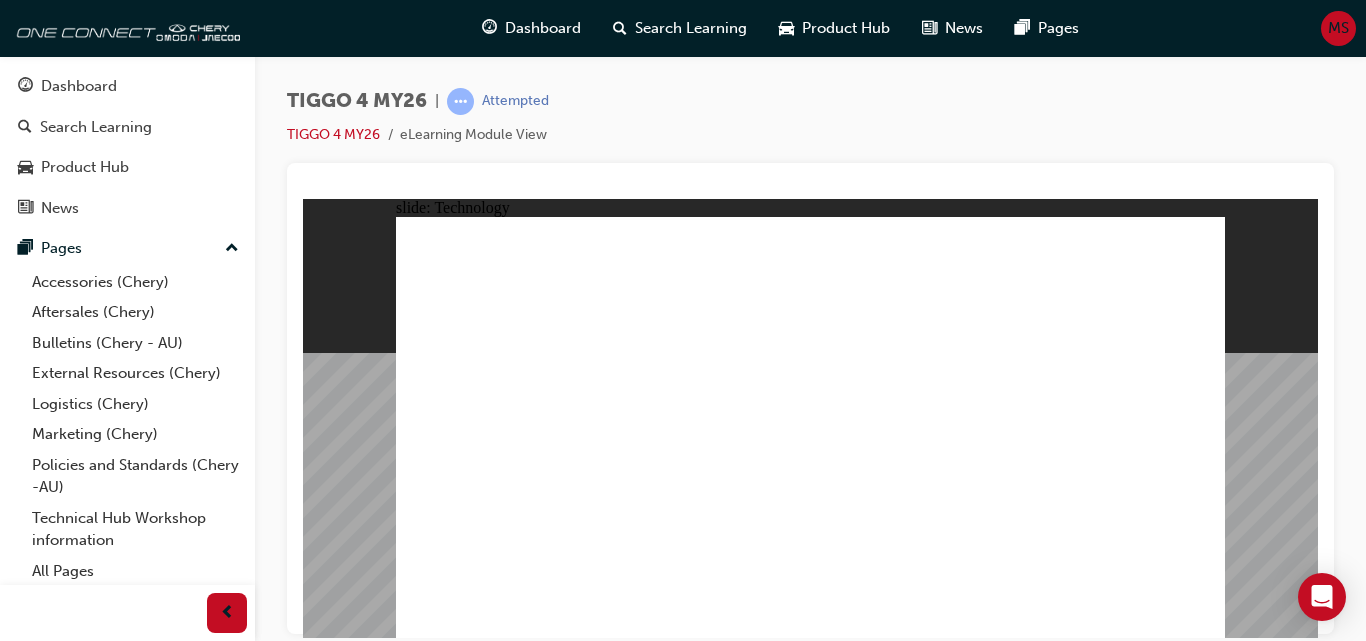 click 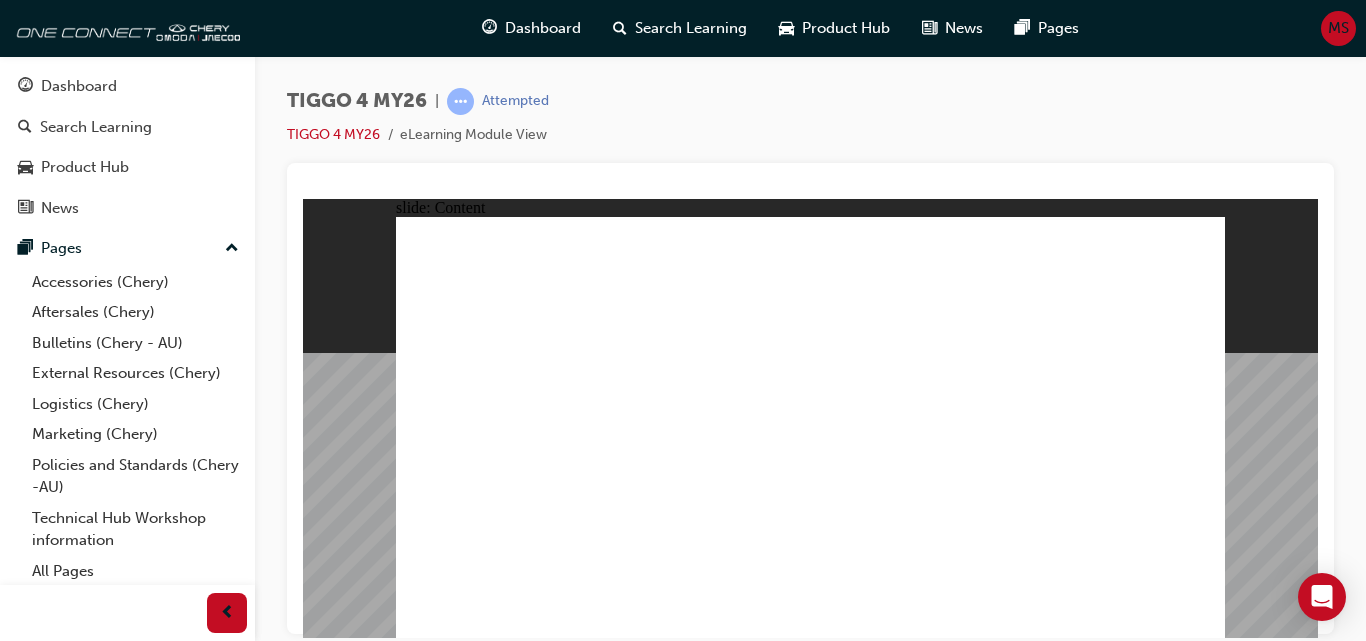 click 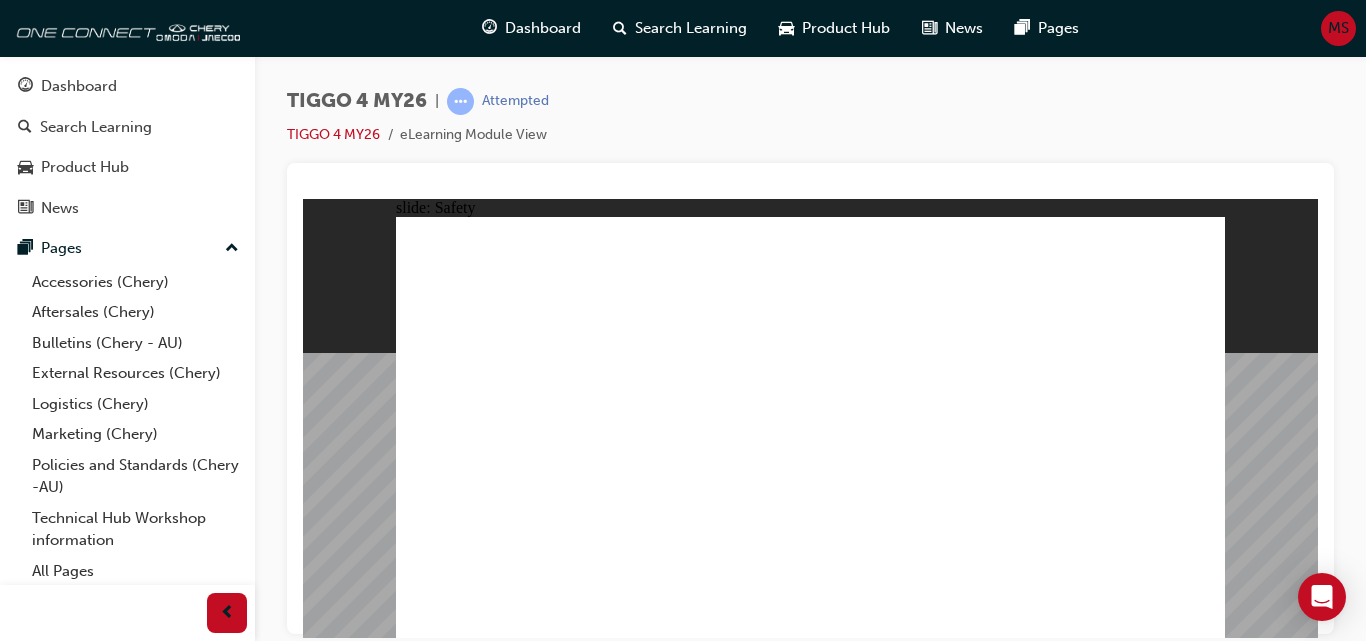 click 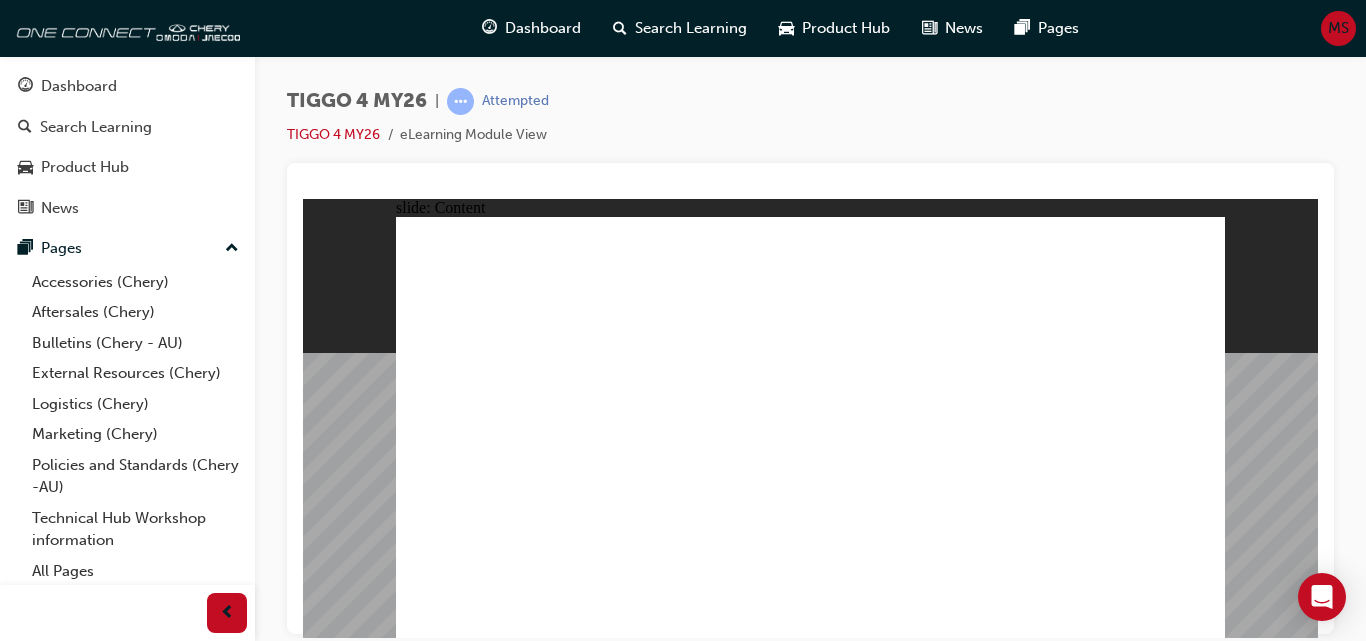 click 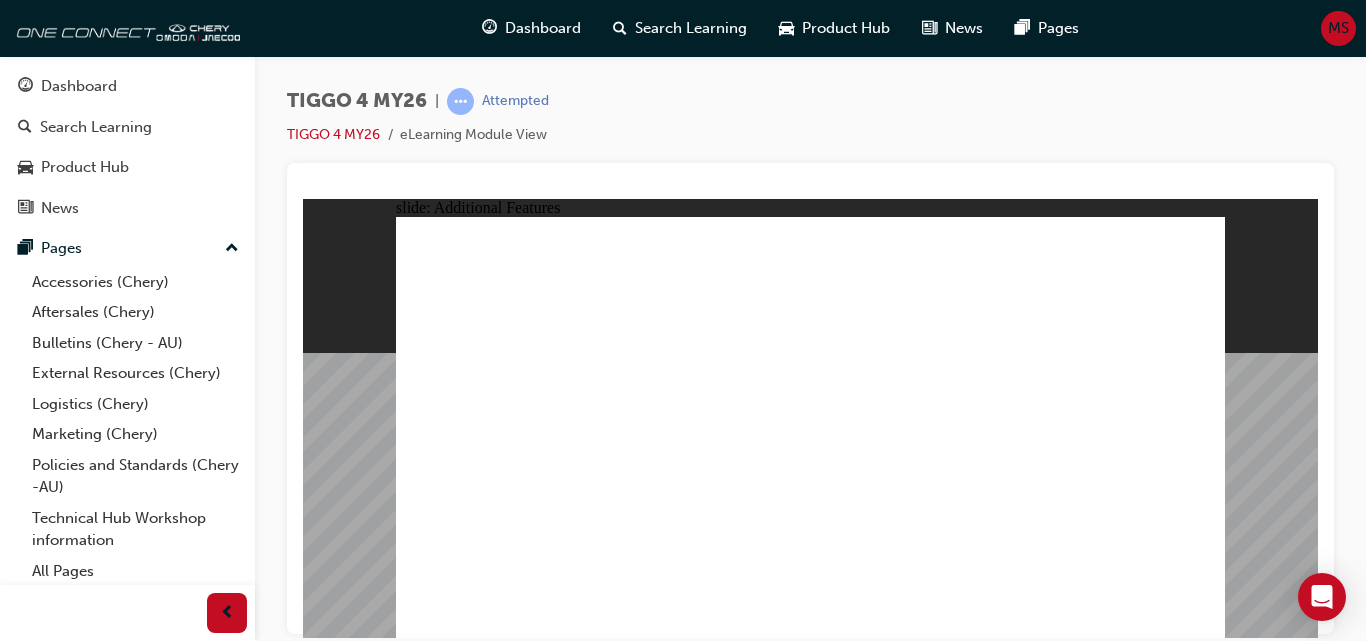 click 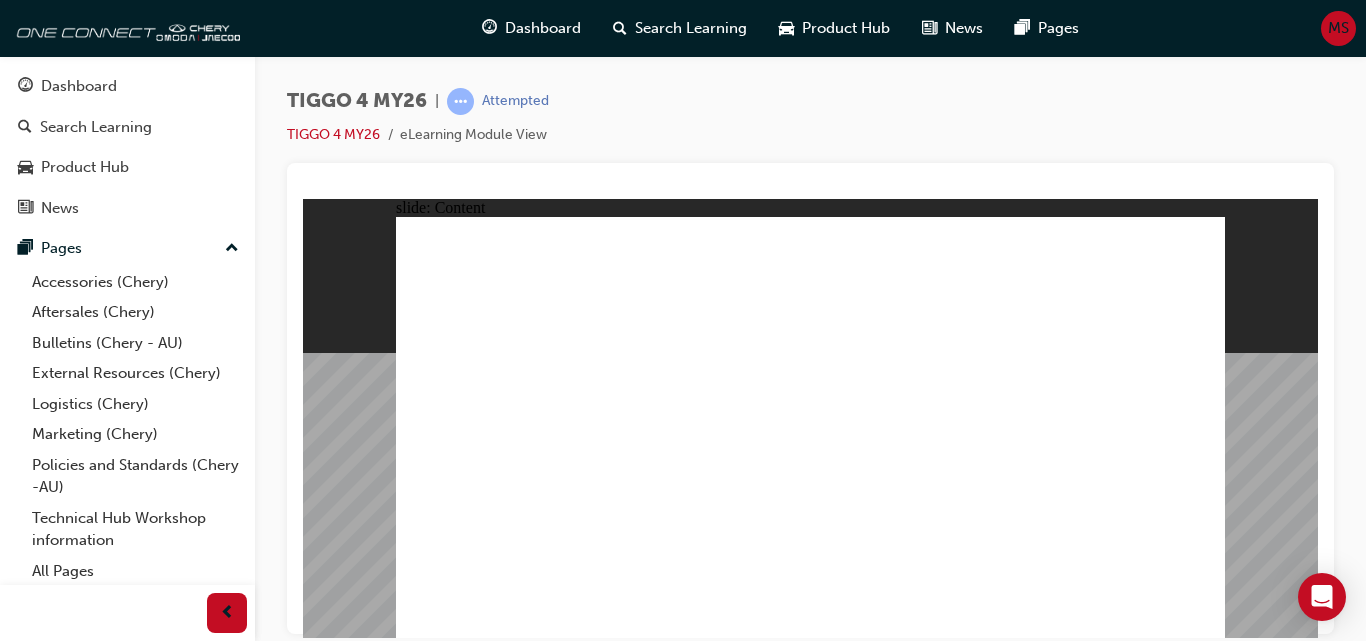 click 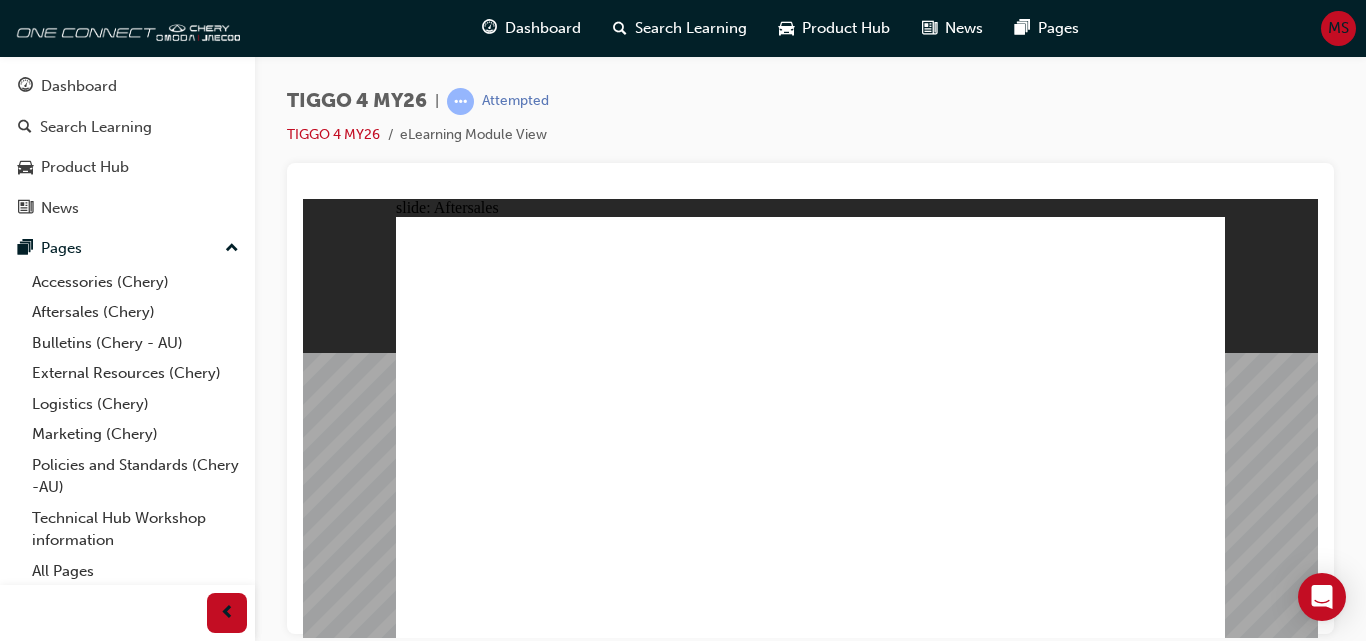 click 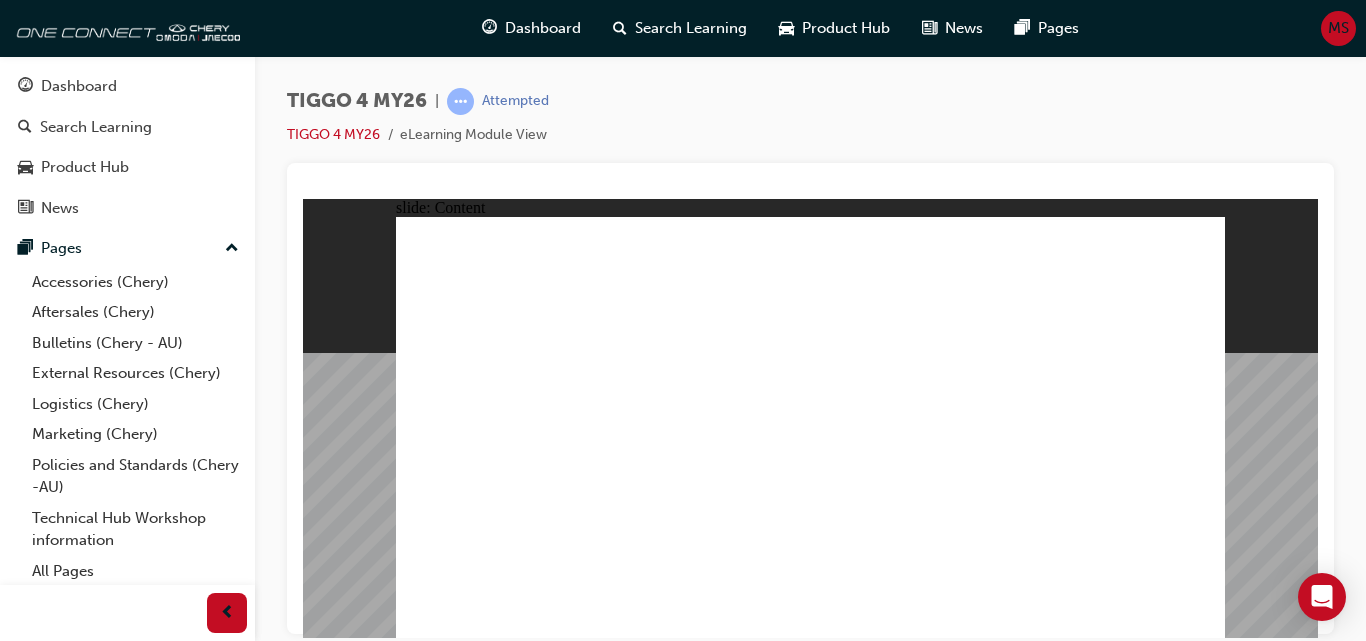 click 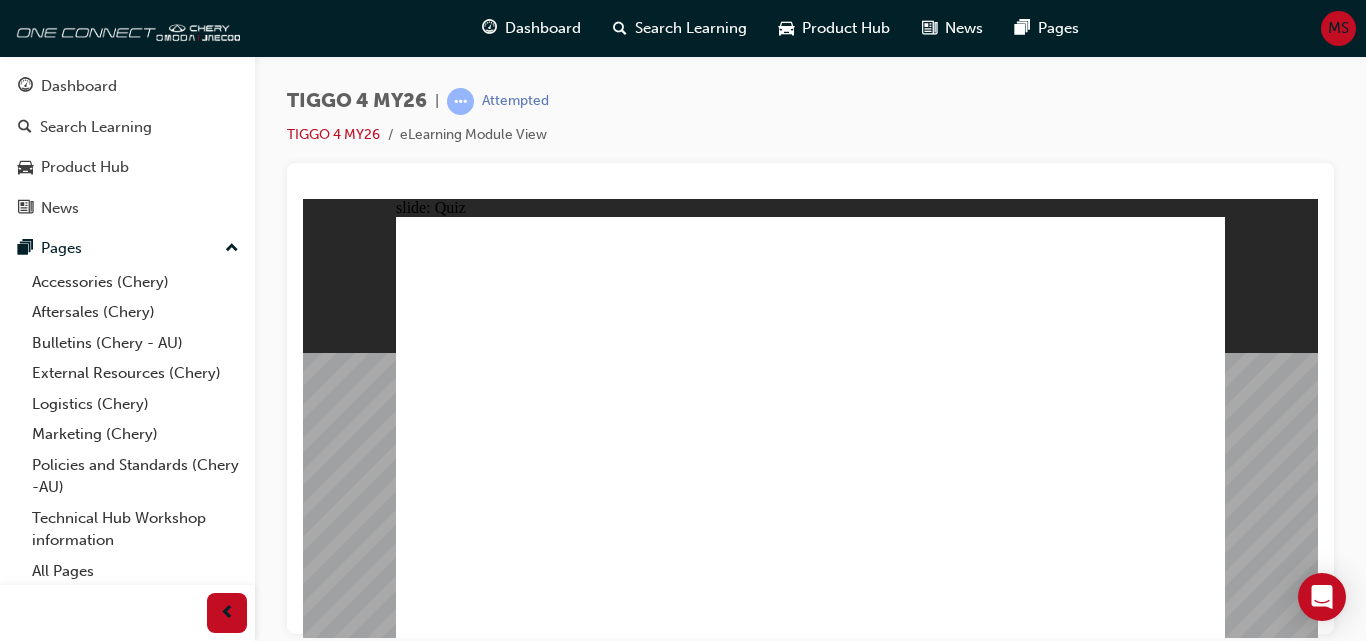 click 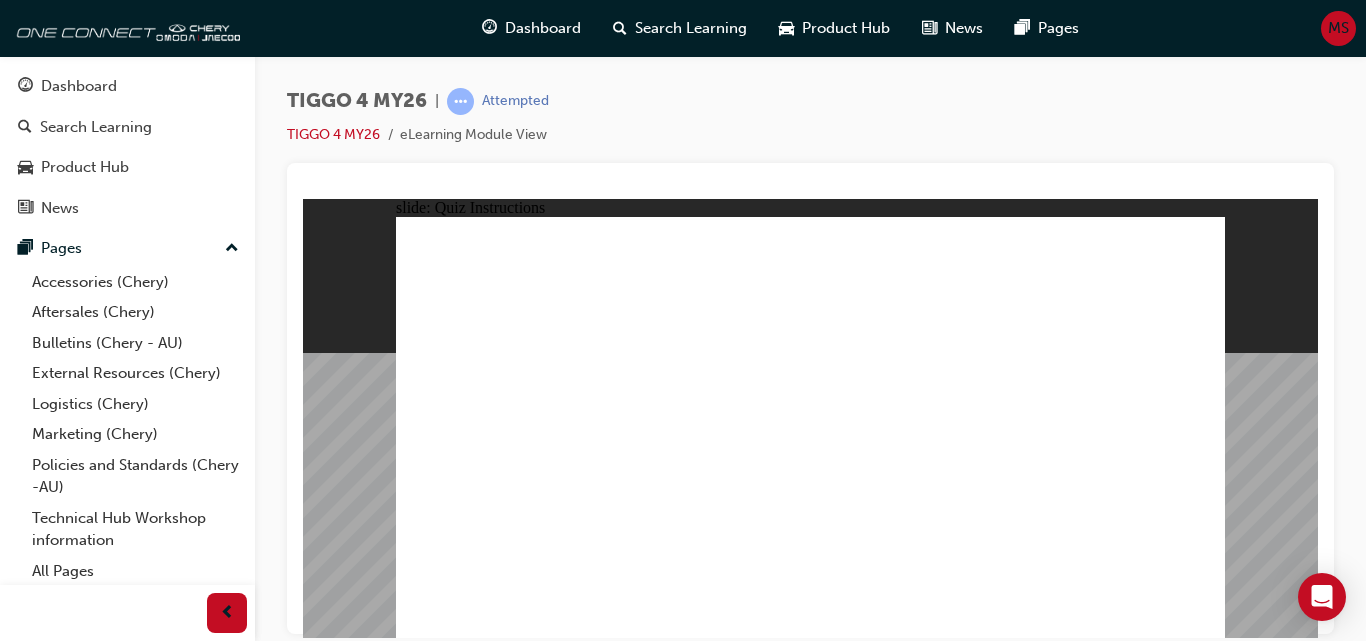 click 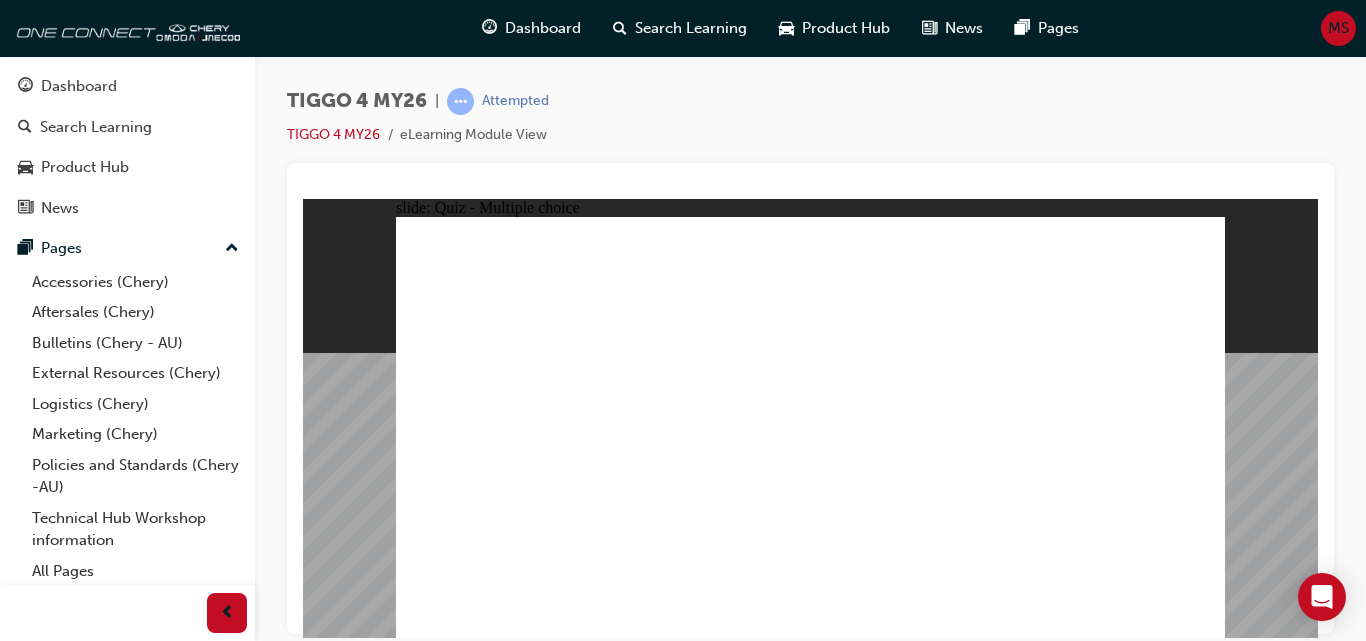 click 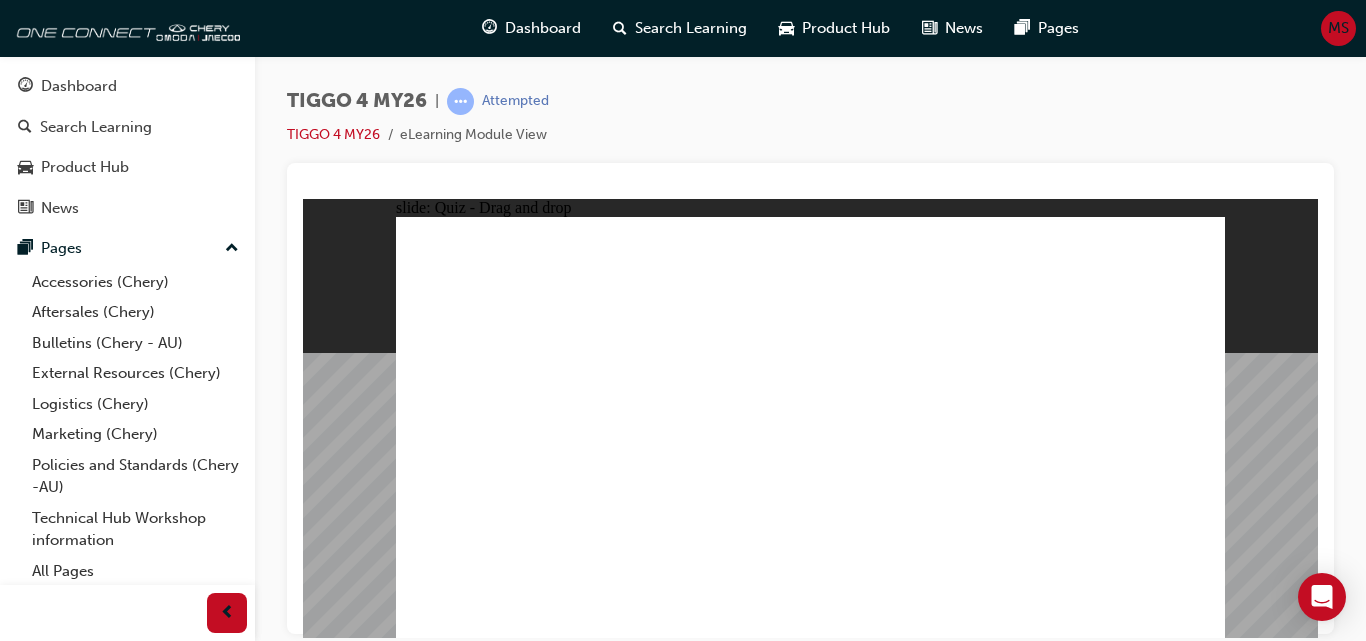 drag, startPoint x: 677, startPoint y: 362, endPoint x: 678, endPoint y: 520, distance: 158.00316 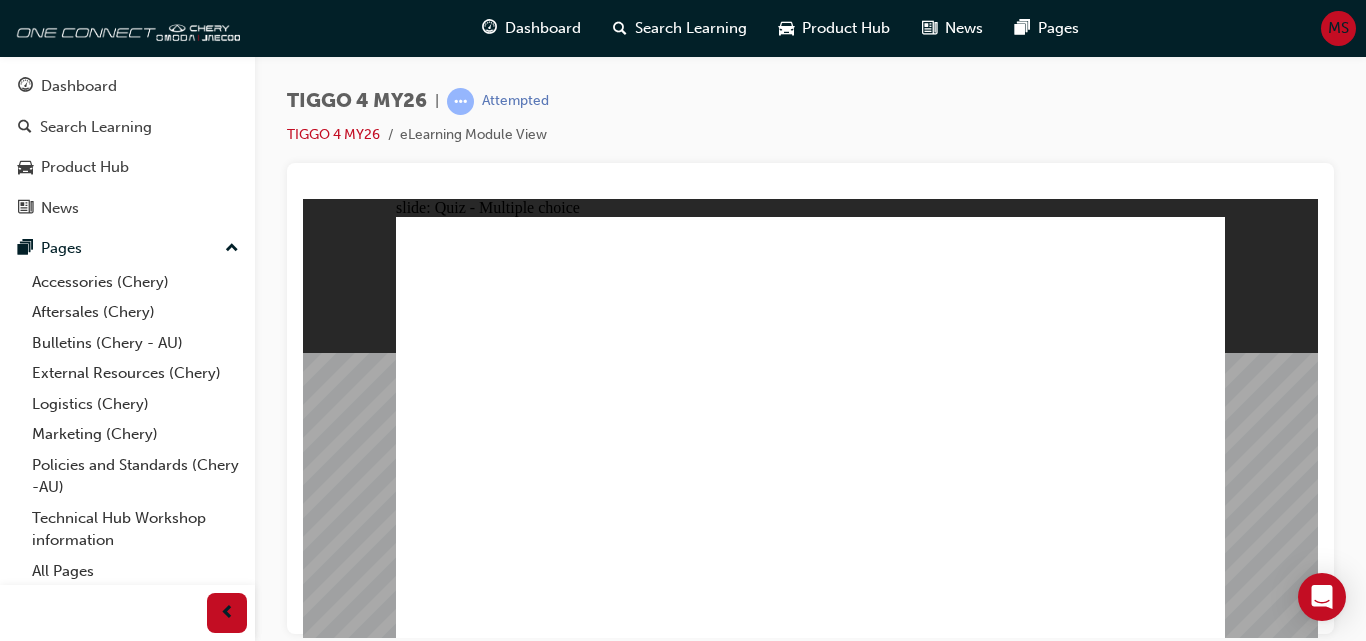 drag, startPoint x: 918, startPoint y: 402, endPoint x: 844, endPoint y: 431, distance: 79.47956 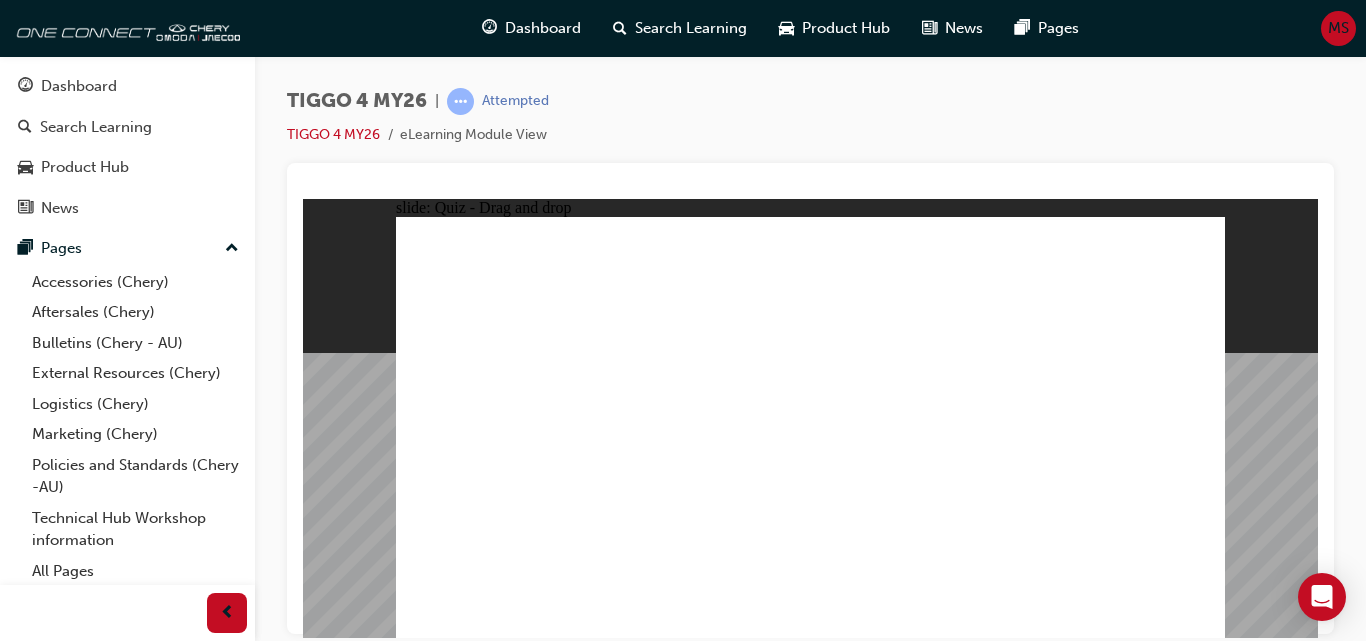 drag, startPoint x: 526, startPoint y: 378, endPoint x: 909, endPoint y: 322, distance: 387.07236 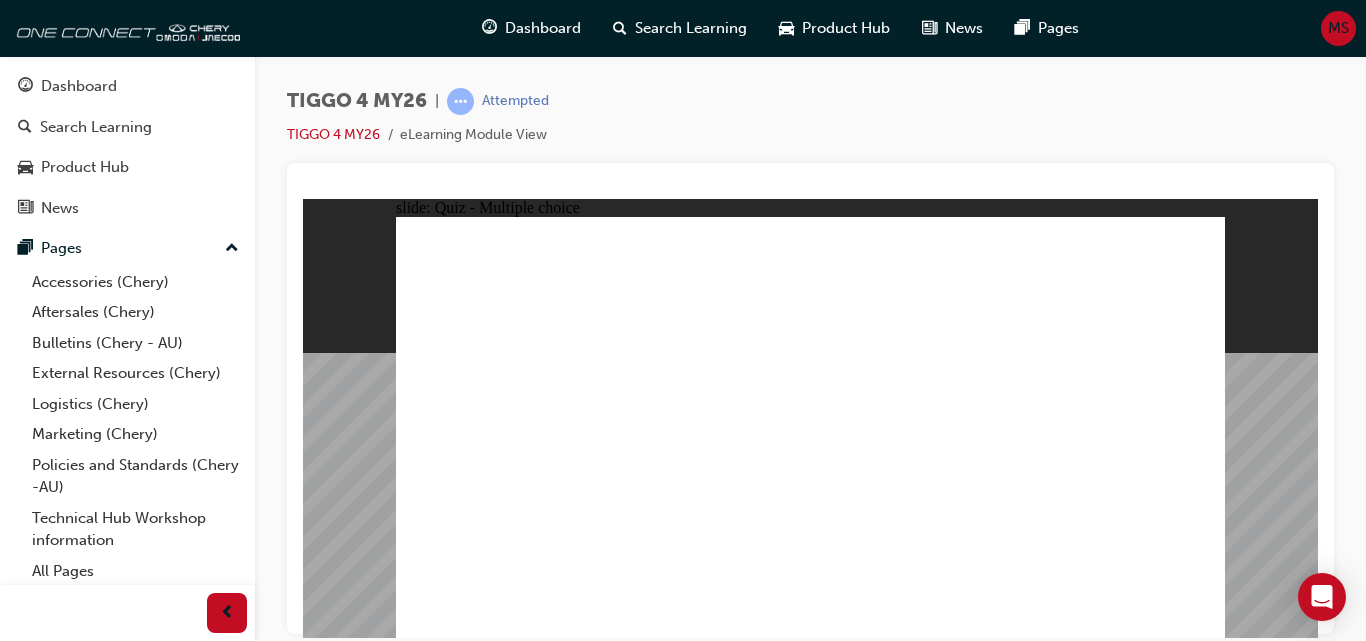 click 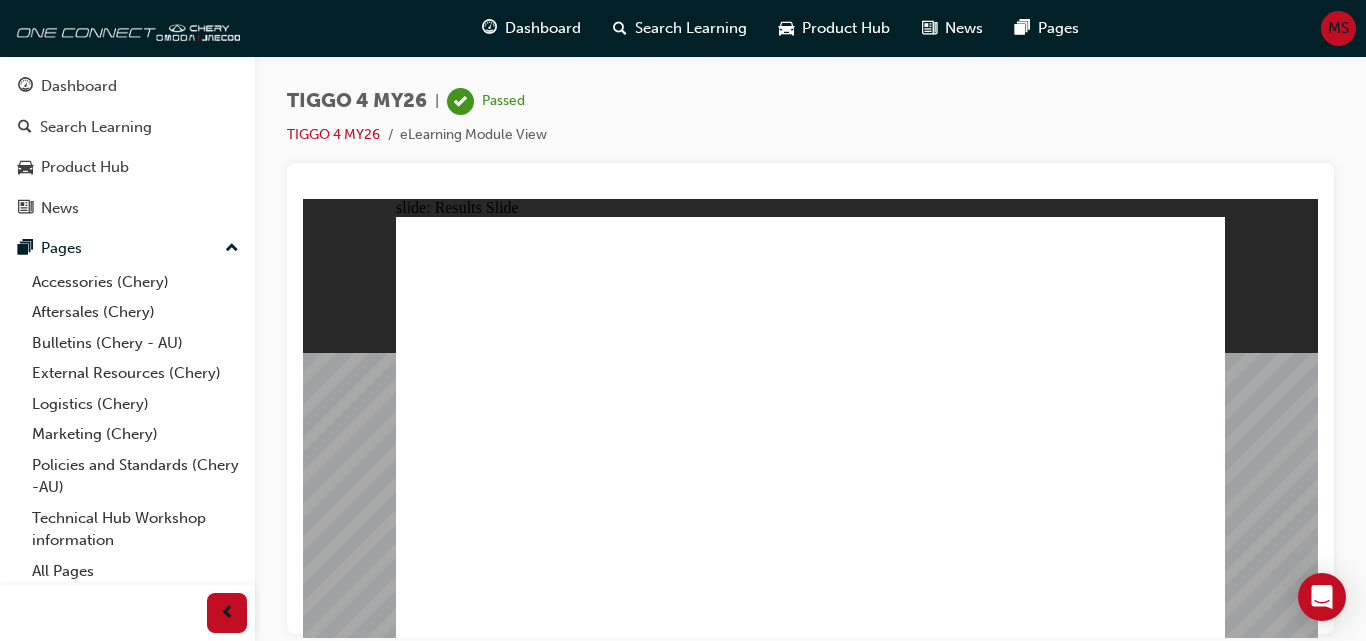 click 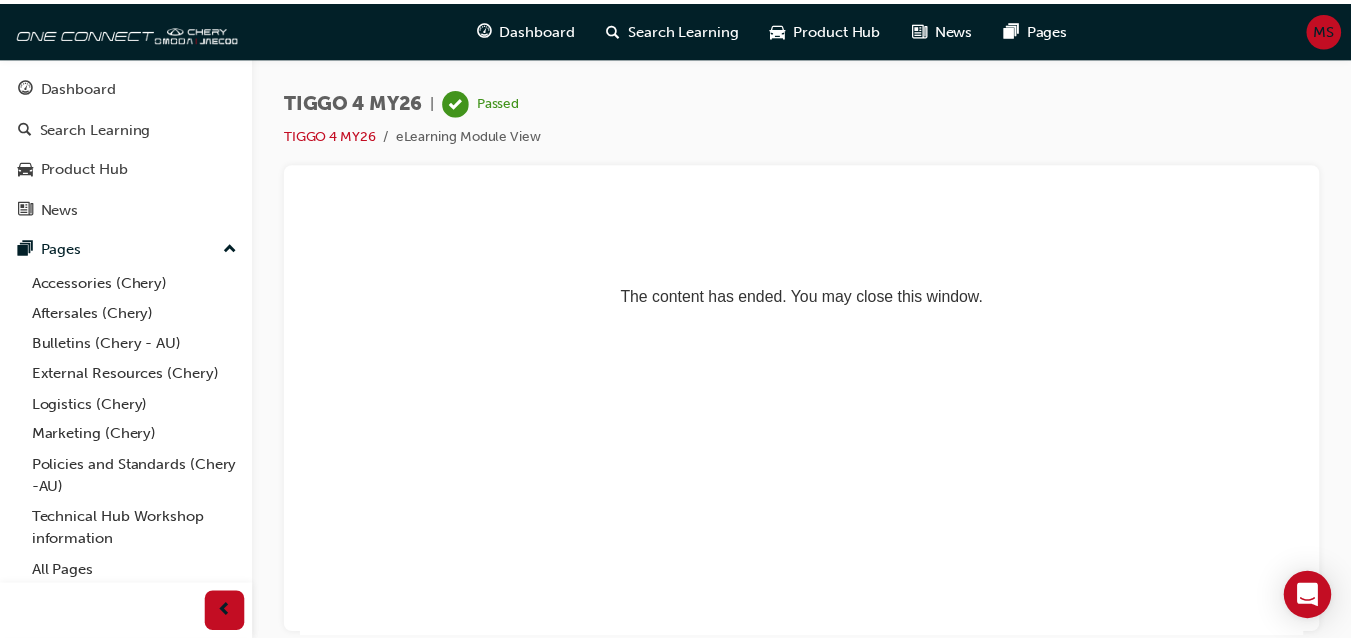 scroll, scrollTop: 0, scrollLeft: 0, axis: both 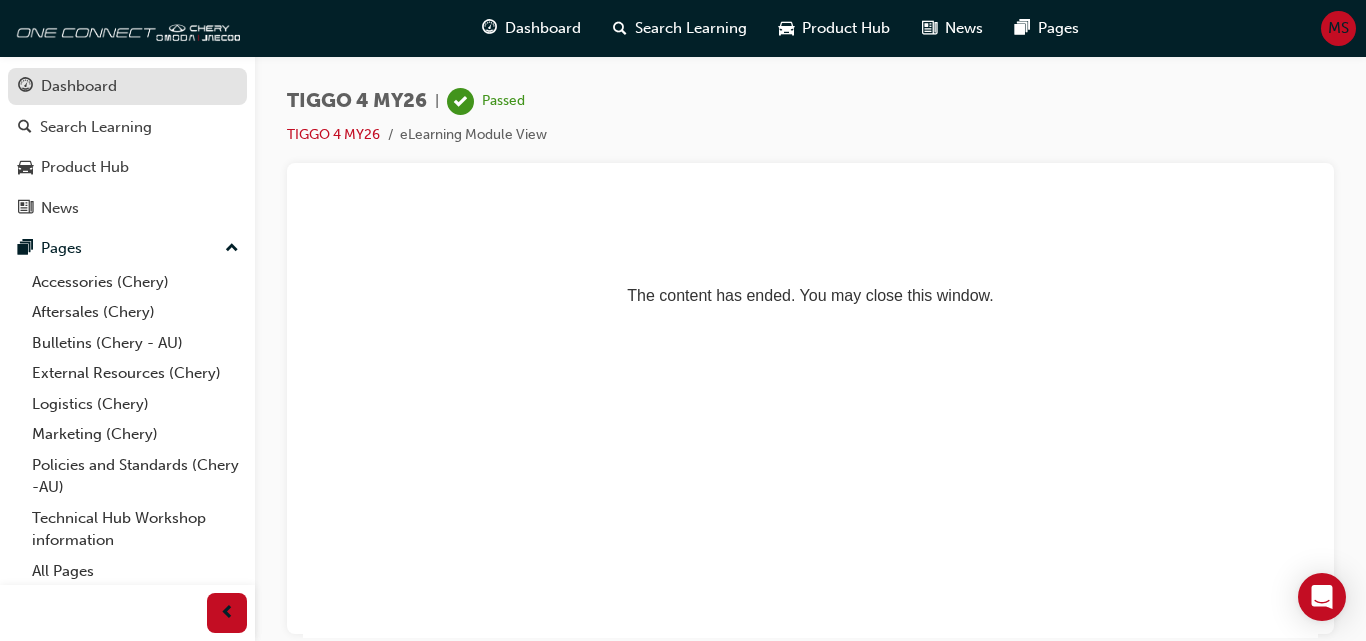 click on "Dashboard" at bounding box center (127, 86) 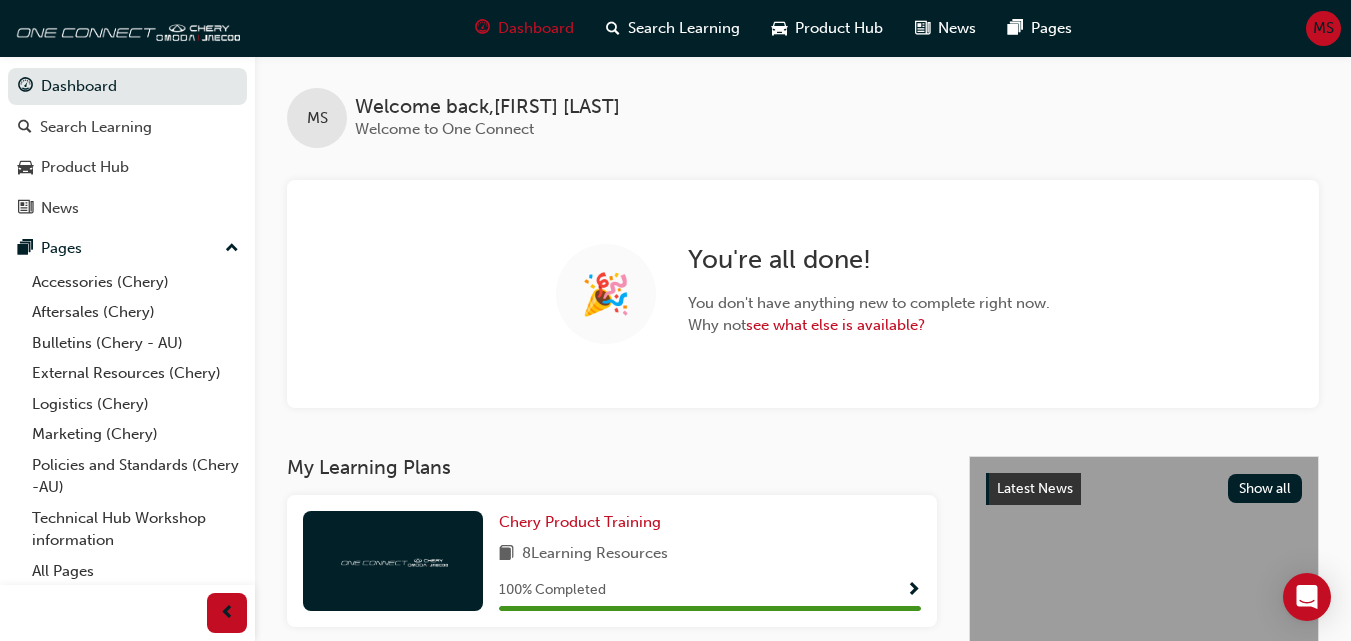 click on "MS" at bounding box center (1323, 28) 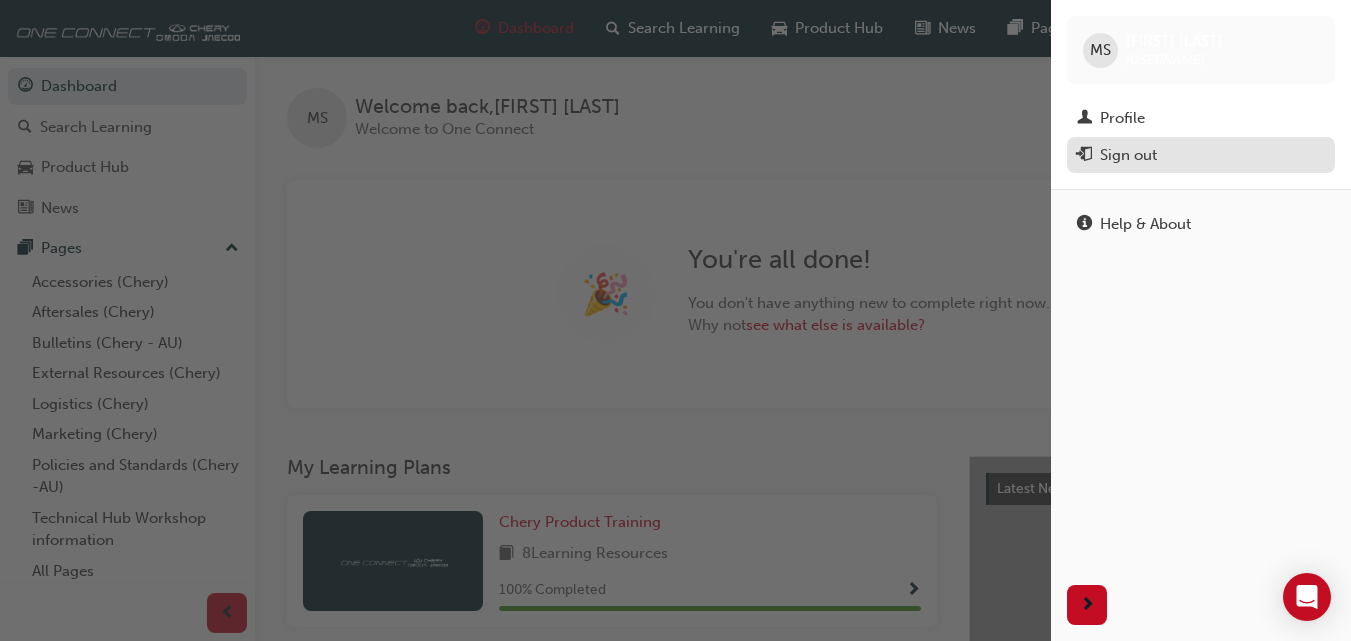 click on "Sign out" at bounding box center [1128, 155] 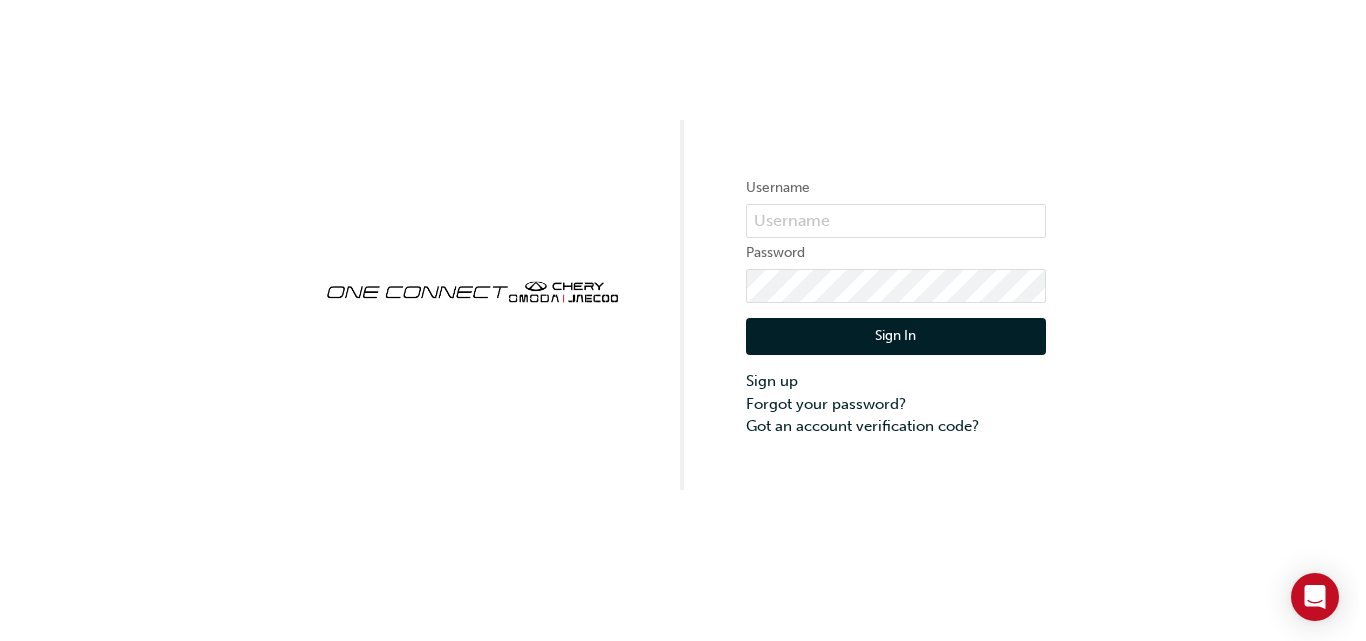 scroll, scrollTop: 0, scrollLeft: 0, axis: both 